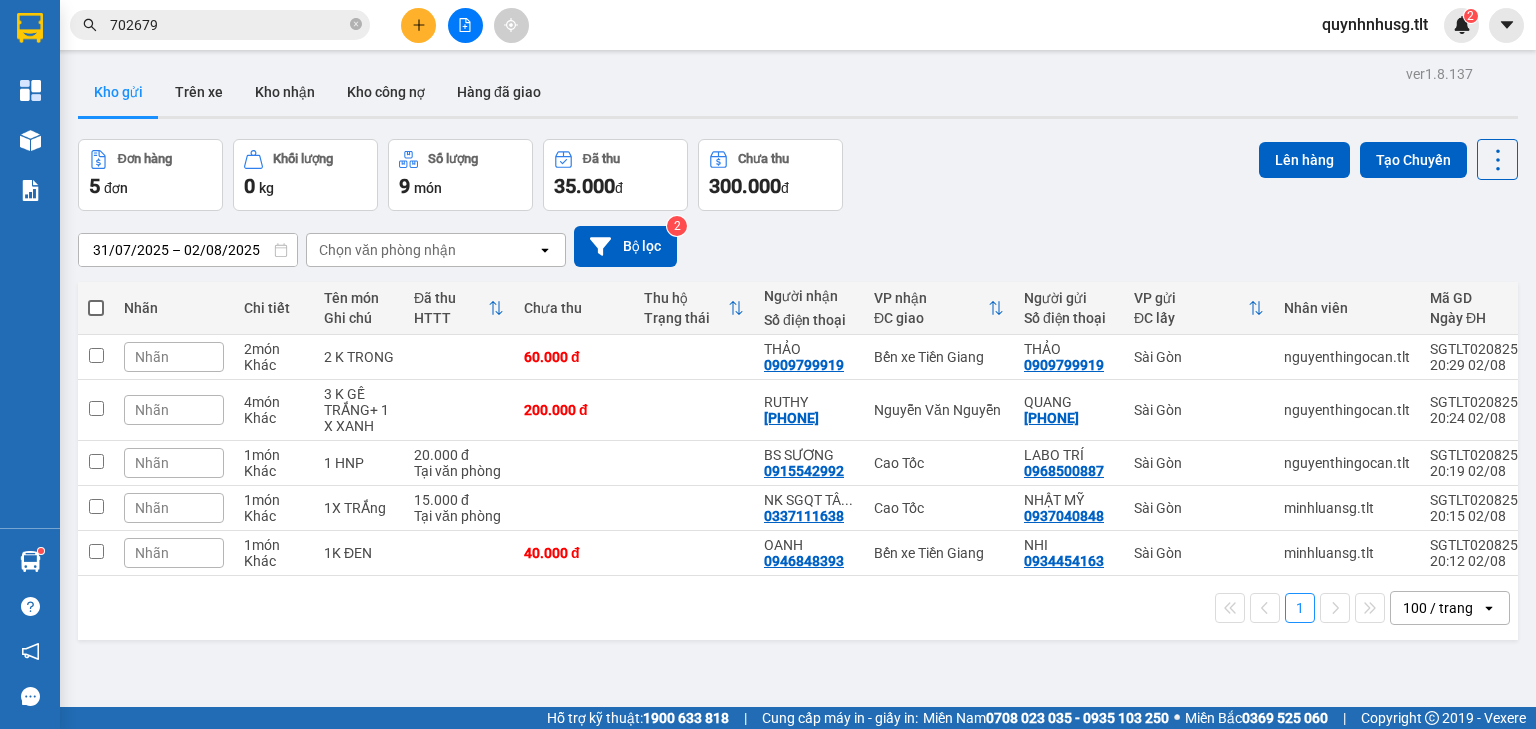 scroll, scrollTop: 0, scrollLeft: 0, axis: both 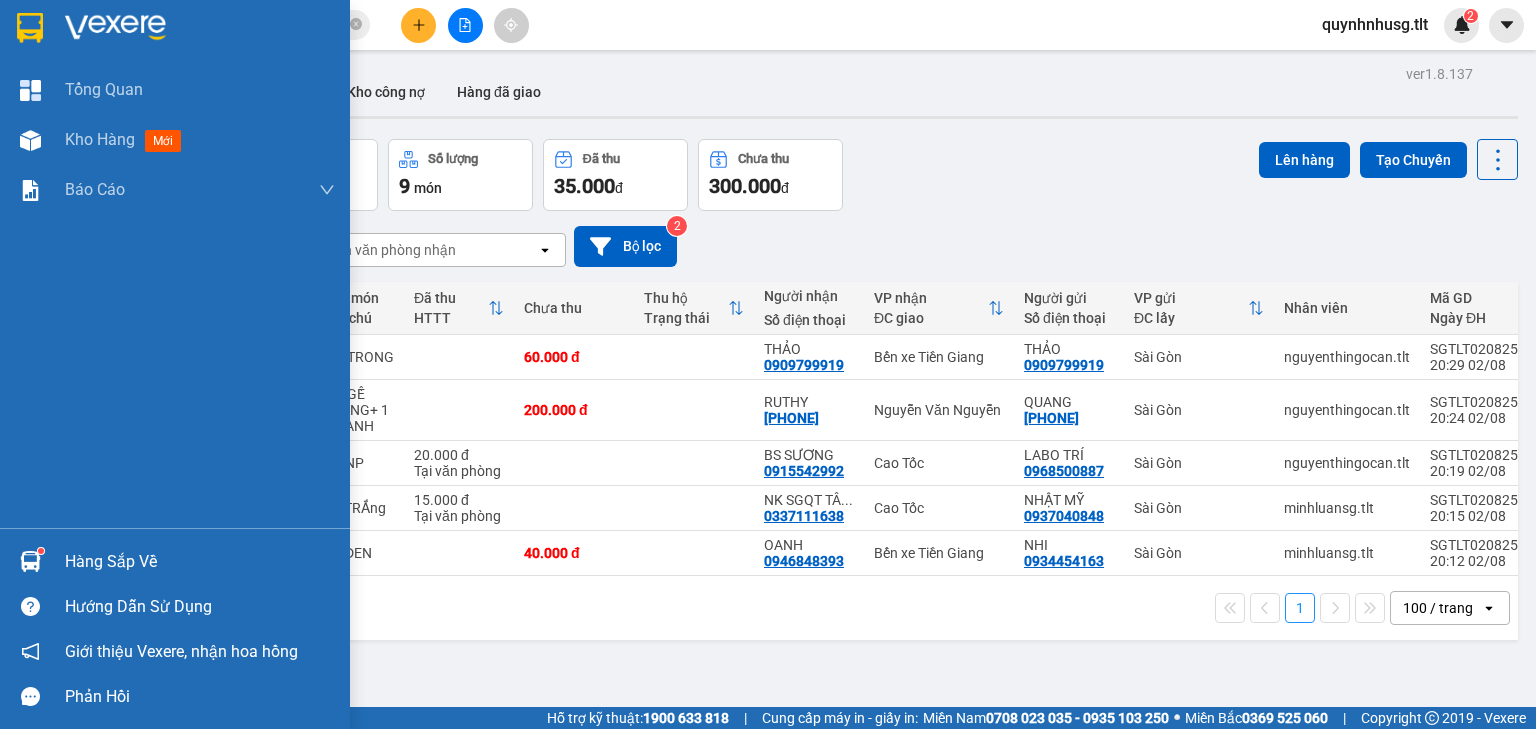 click on "Hàng sắp về" at bounding box center (200, 562) 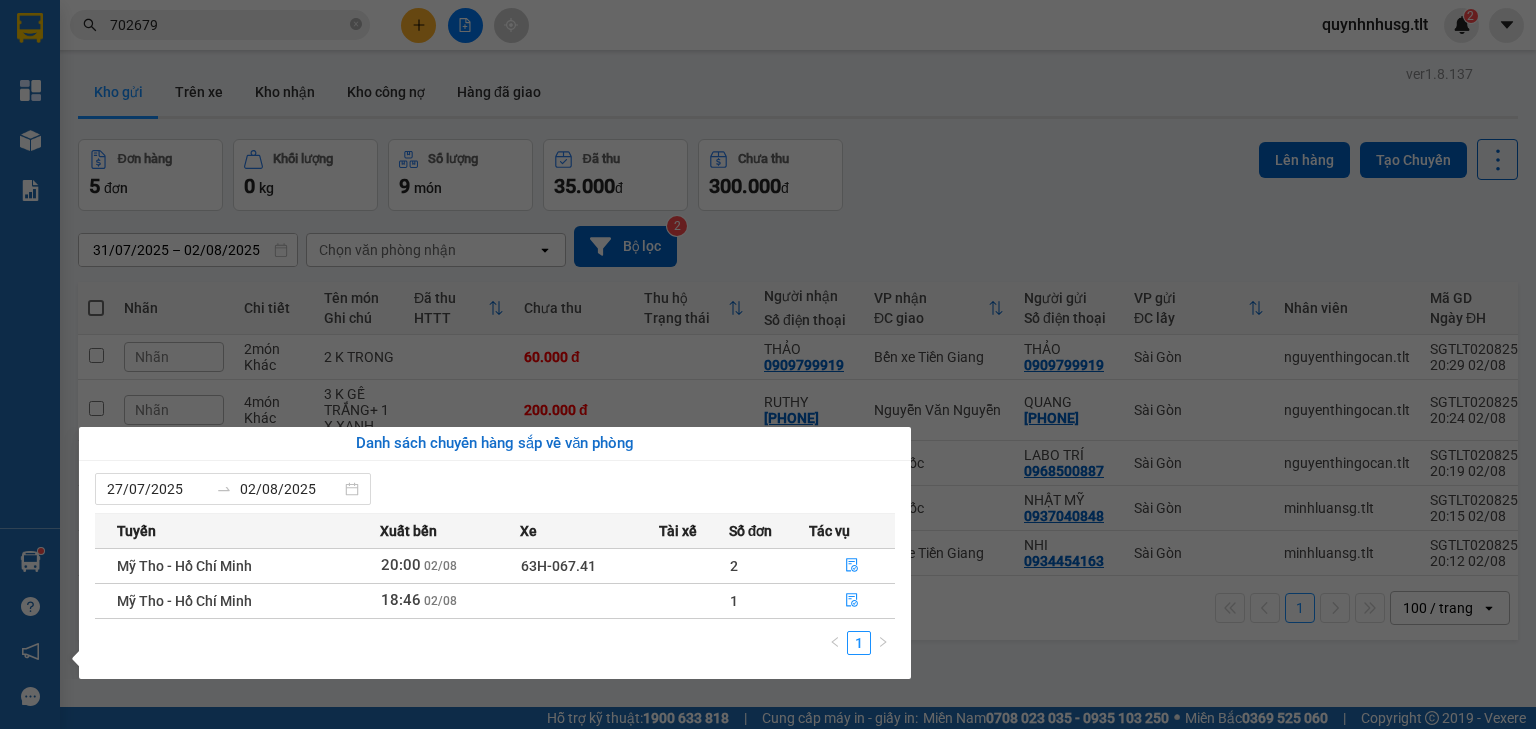 click on "Kết quả tìm kiếm ( 1 )  Bộ lọc  Gửi 3 ngày gần nhất Mã ĐH Trạng thái Món hàng Thu hộ Tổng cước Chưa cước Nhãn Người gửi VP Gửi Người nhận VP Nhận NVNTLT0208250073 16:42 - 02/08 Đã giao   20:07 - 02/08 1X ĐỎ SL:  1 25.000 [PHONE] MINH  Nguyễn Văn Nguyễn [PHONE] LÂN [CITY] 1 702679 quynhnhusg.tlt 2     Tổng Quan     Kho hàng mới     Báo cáo Báo cáo dòng tiền (VP) Hàng sắp về Hướng dẫn sử dụng Giới thiệu Vexere, nhận hoa hồng Phản hồi Phần mềm hỗ trợ bạn tốt chứ? ver  1.8.137 Kho gửi Trên xe Kho nhận Kho công nợ Hàng đã giao Đơn hàng 5 đơn Khối lượng 0 kg Số lượng 9 món Đã thu 35.000  đ Chưa thu 300.000  đ Lên hàng Tạo Chuyến 31/07/2025 – 02/08/2025 Press the down arrow key to interact with the calendar and select a date. Press the escape button to close the calendar. Selected date range is from 31/07/2025 to 02/08/2025. Chọn văn phòng nhận open" at bounding box center (768, 364) 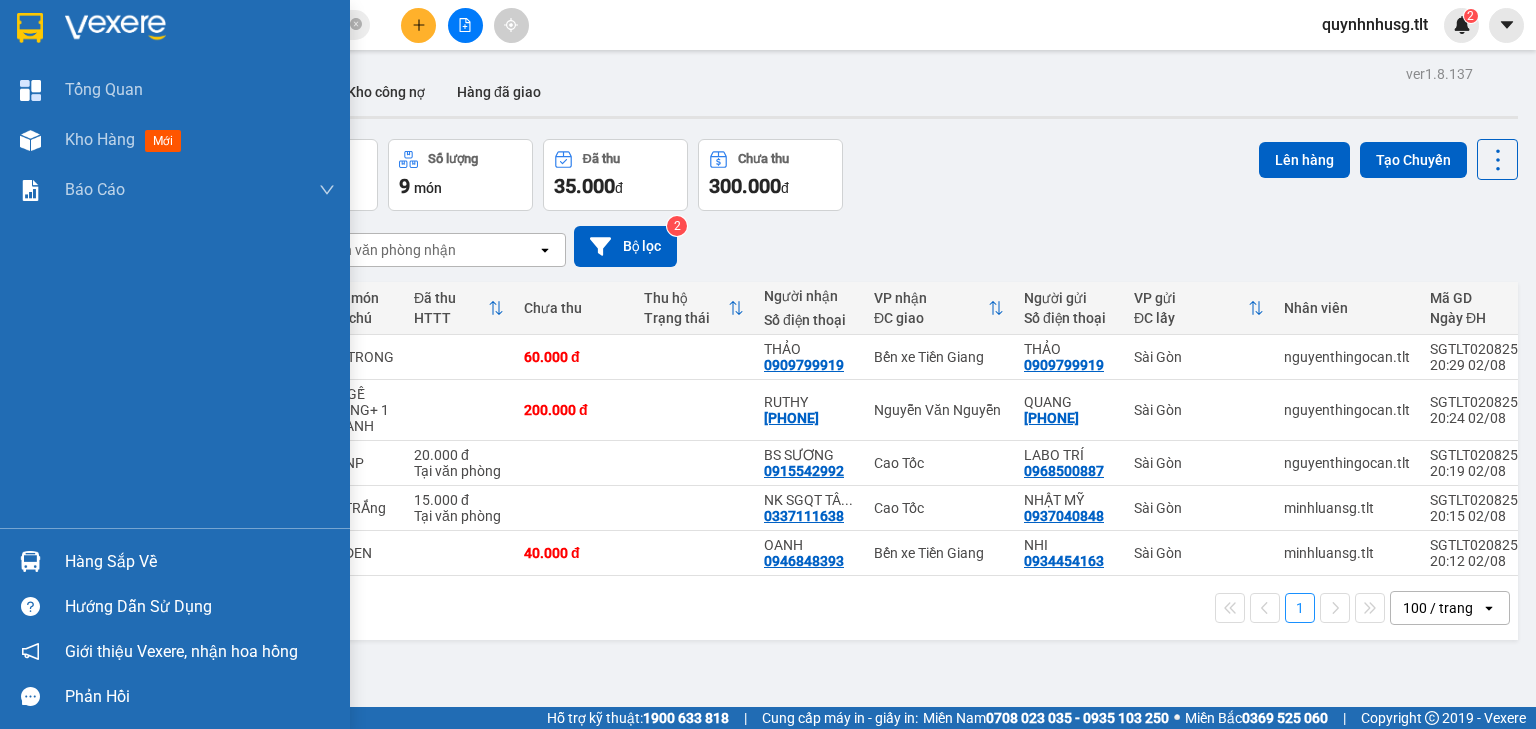 click on "Hàng sắp về" at bounding box center [200, 562] 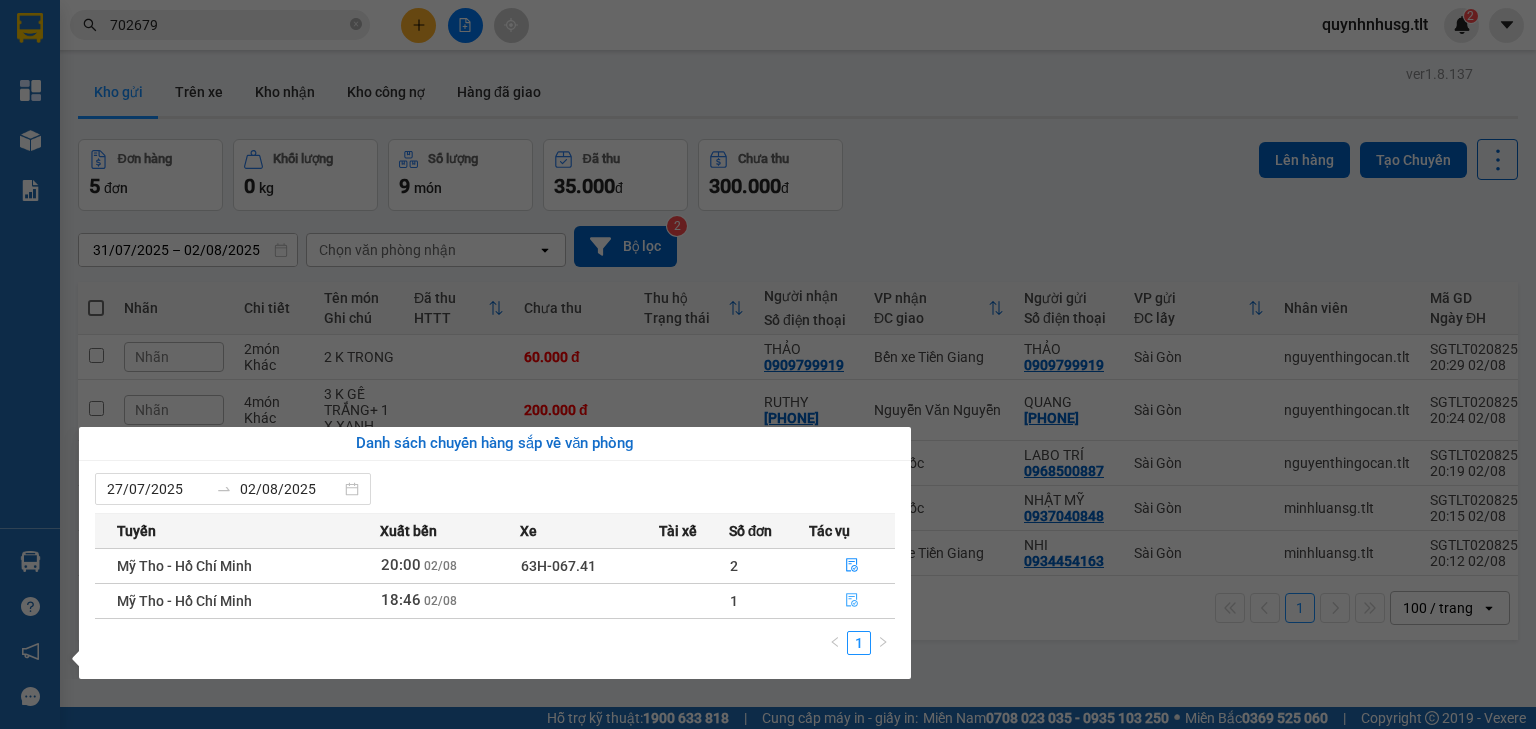 click at bounding box center (852, 601) 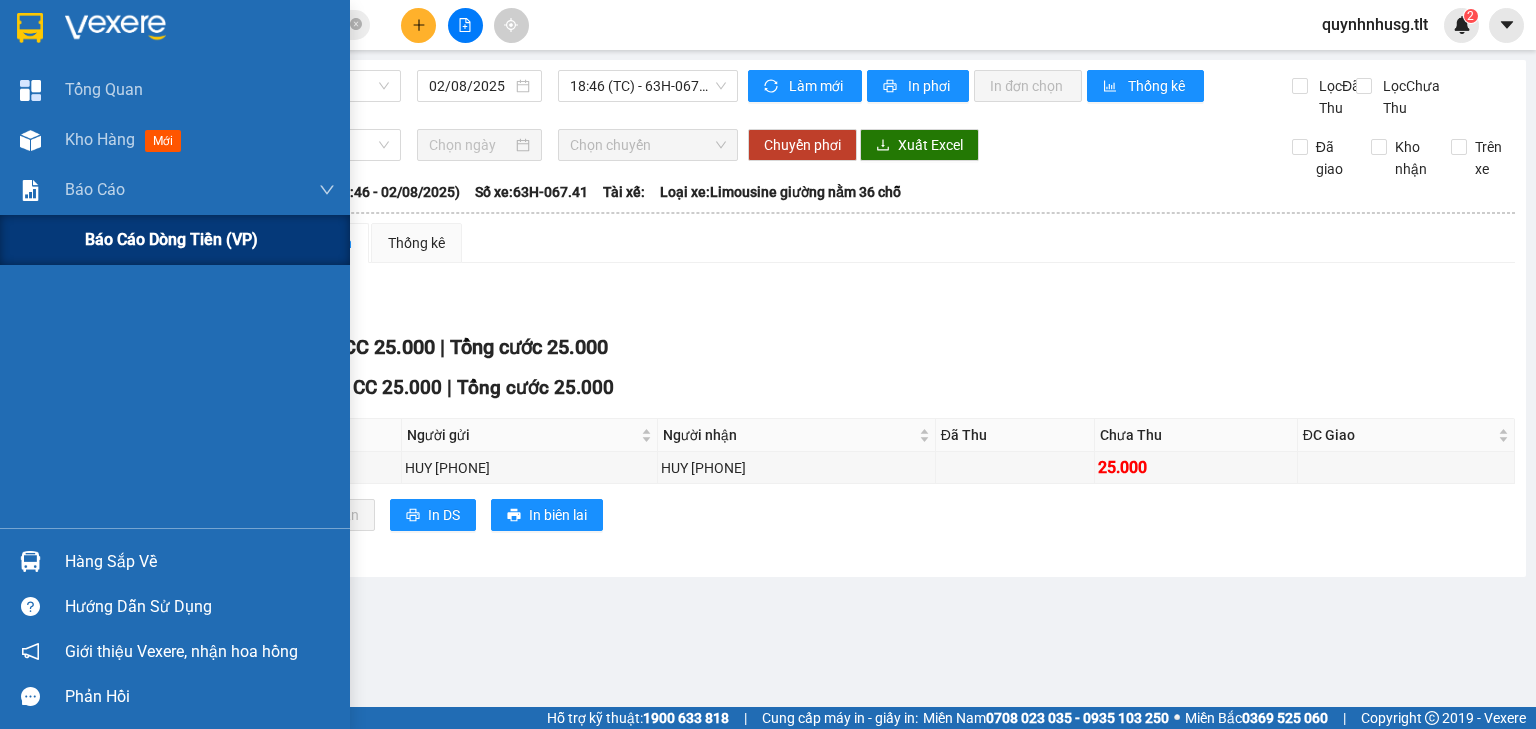drag, startPoint x: 126, startPoint y: 234, endPoint x: 297, endPoint y: 264, distance: 173.61163 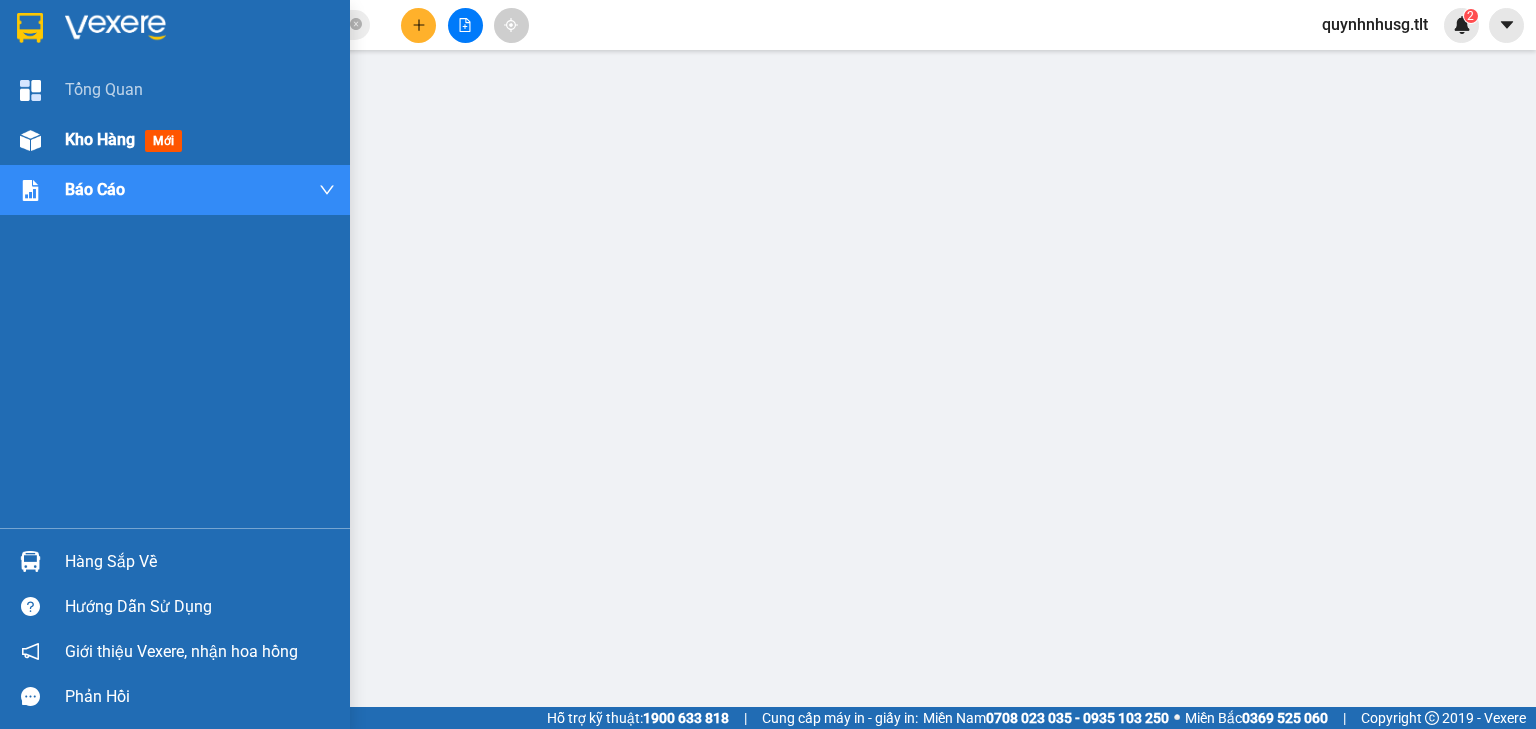 click on "Kho hàng mới" at bounding box center (175, 140) 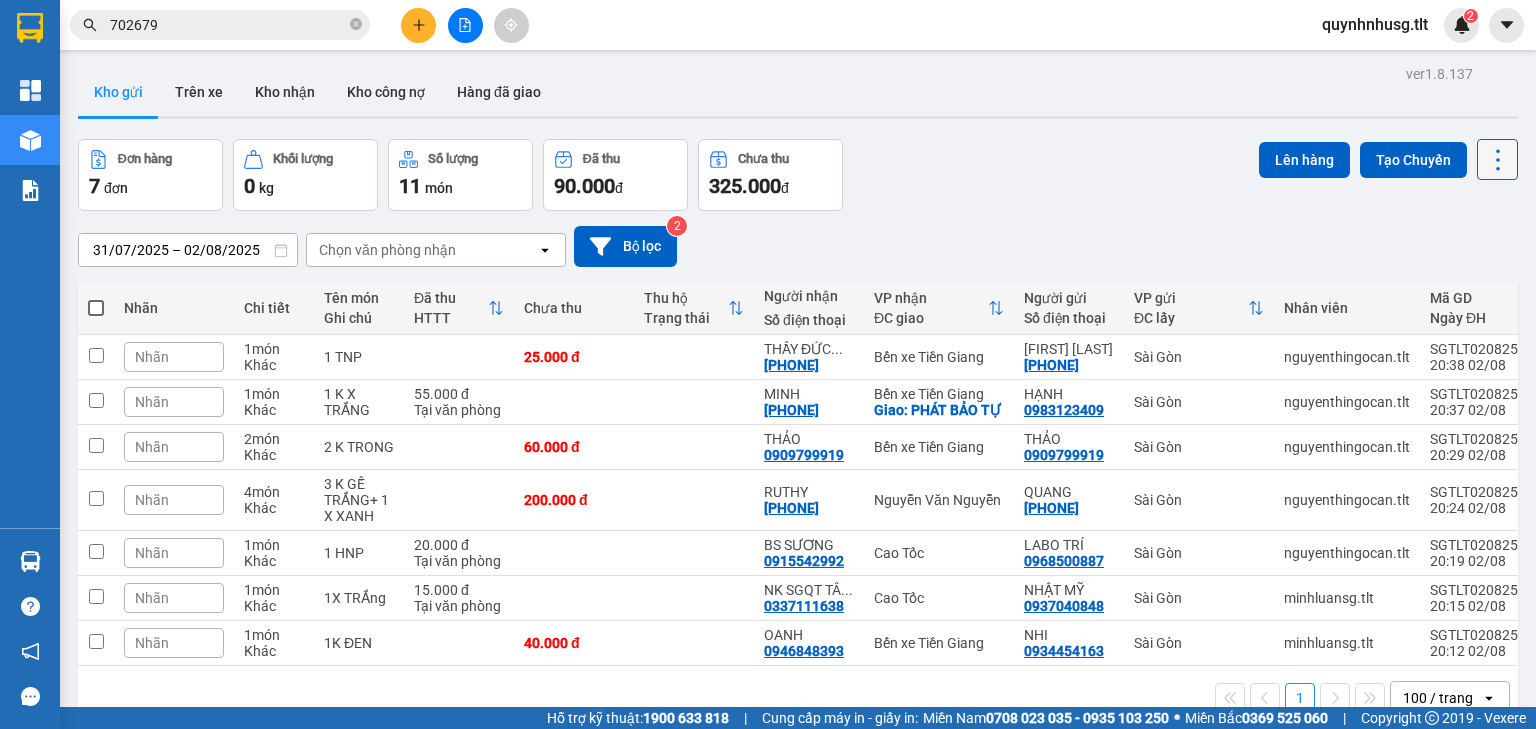 click 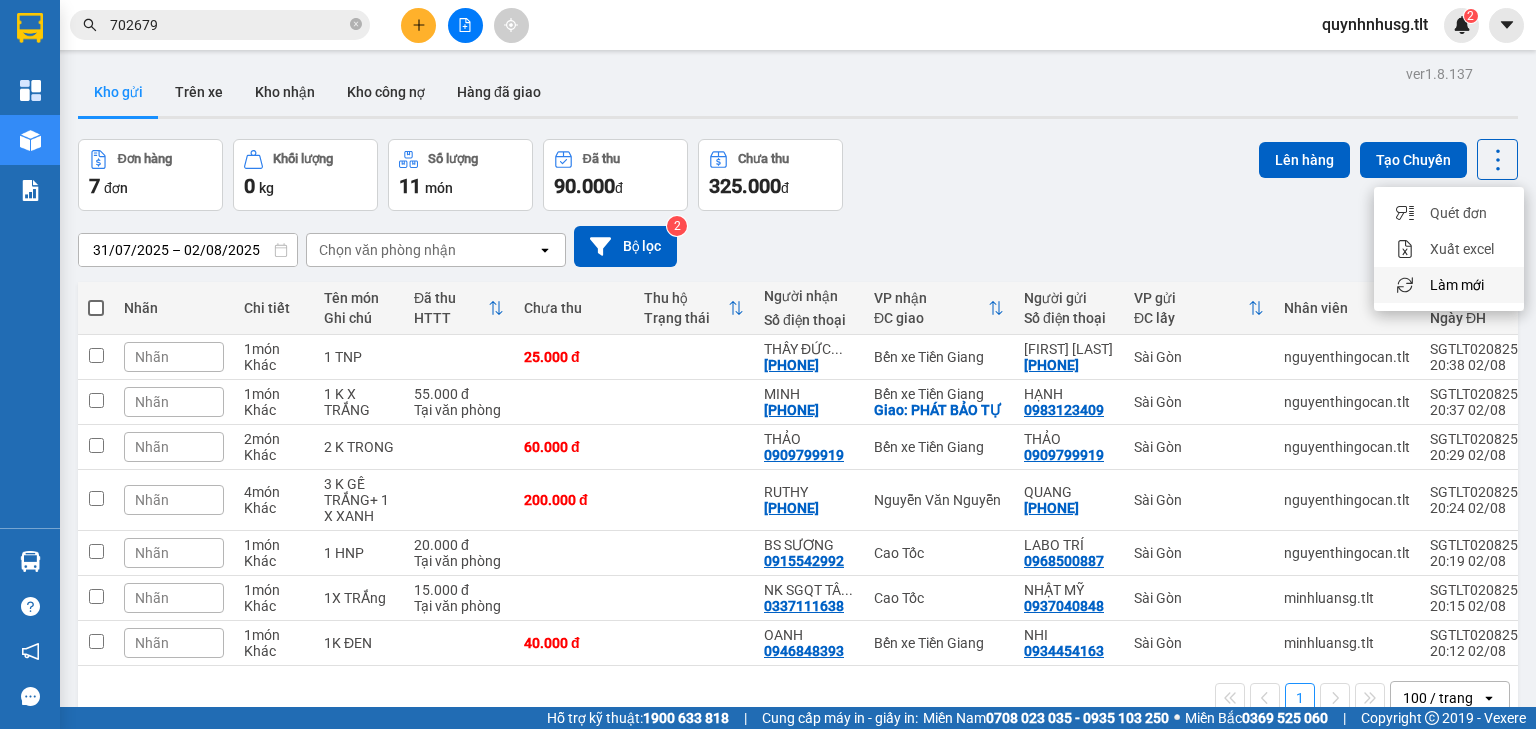 click on "Làm mới" at bounding box center [1457, 285] 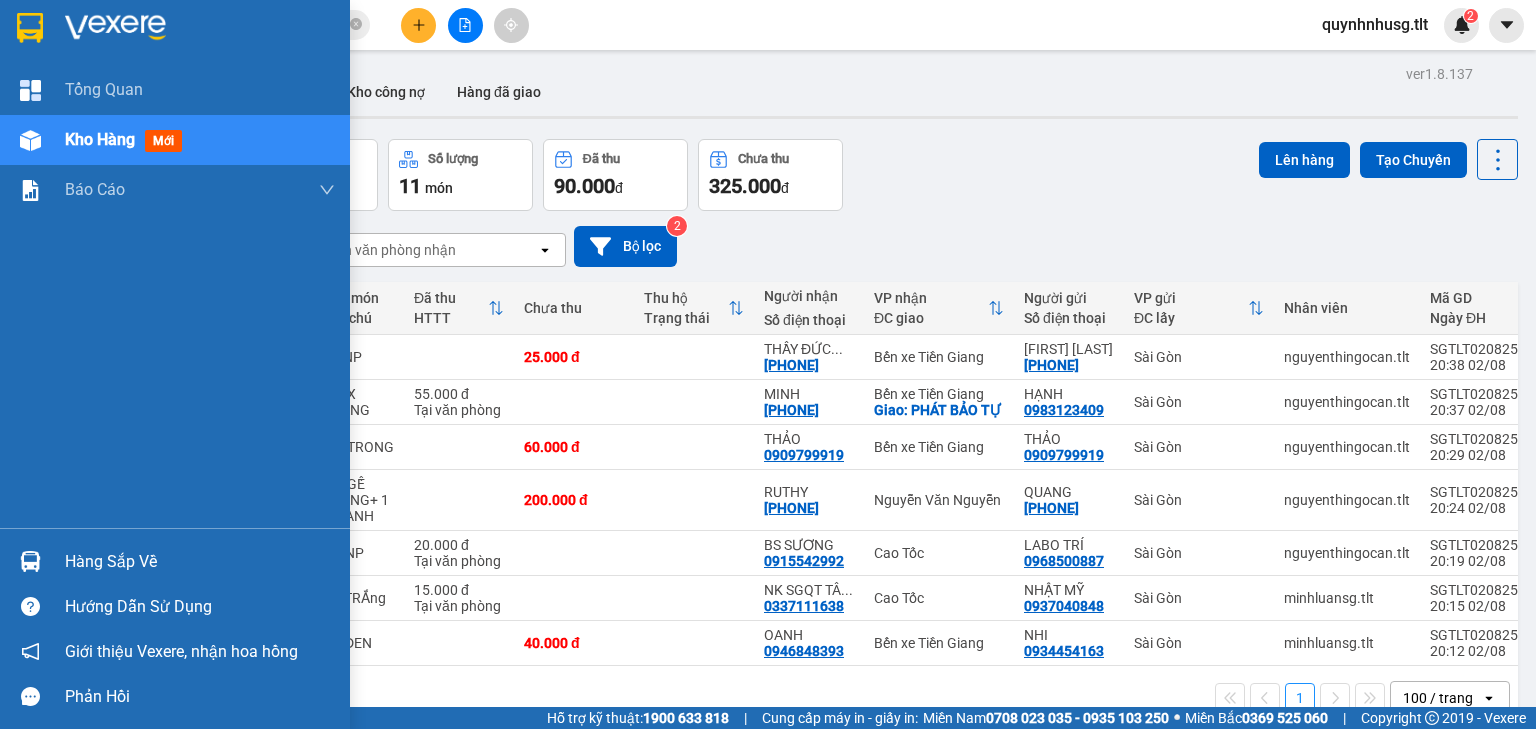 click on "Hàng sắp về" at bounding box center (200, 562) 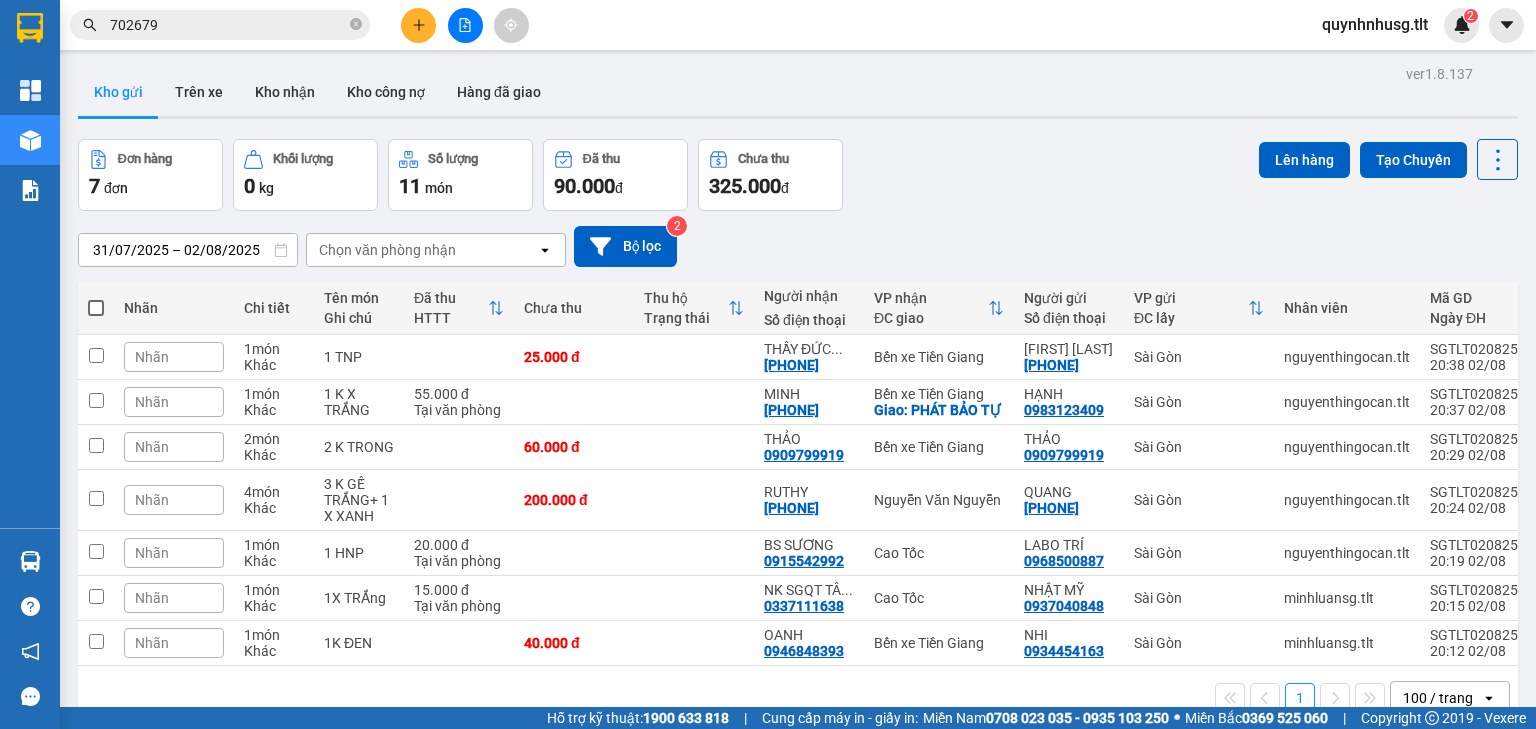 click on "Kết quả tìm kiếm ( 1 )  Bộ lọc  Gửi 3 ngày gần nhất Mã ĐH Trạng thái Món hàng Thu hộ Tổng cước Chưa cước Nhãn Người gửi VP Gửi Người nhận VP Nhận NVNTLT0208250073 16:42 - 02/08 Đã giao   20:07 - 02/08 1X ĐỎ SL:  1 25.000 [PHONE] MINH  Nguyễn Văn Nguyễn [PHONE] LÂN [CITY] 1 702679 quynhnhusg.tlt 2     Tổng Quan     Kho hàng mới     Báo cáo Báo cáo dòng tiền (VP) Hàng sắp về Hướng dẫn sử dụng Giới thiệu Vexere, nhận hoa hồng Phản hồi Phần mềm hỗ trợ bạn tốt chứ? ver  1.8.137 Kho gửi Trên xe Kho nhận Kho công nợ Hàng đã giao Đơn hàng 7 đơn Khối lượng 0 kg Số lượng 11 món Đã thu 90.000  đ Chưa thu 325.000  đ Lên hàng Tạo Chuyến 31/07/2025 – 02/08/2025 Press the down arrow key to interact with the calendar and select a date. Press the escape button to close the calendar. Selected date range is from 31/07/2025 to 02/08/2025. Chọn văn phòng nhận 2 1" at bounding box center [768, 364] 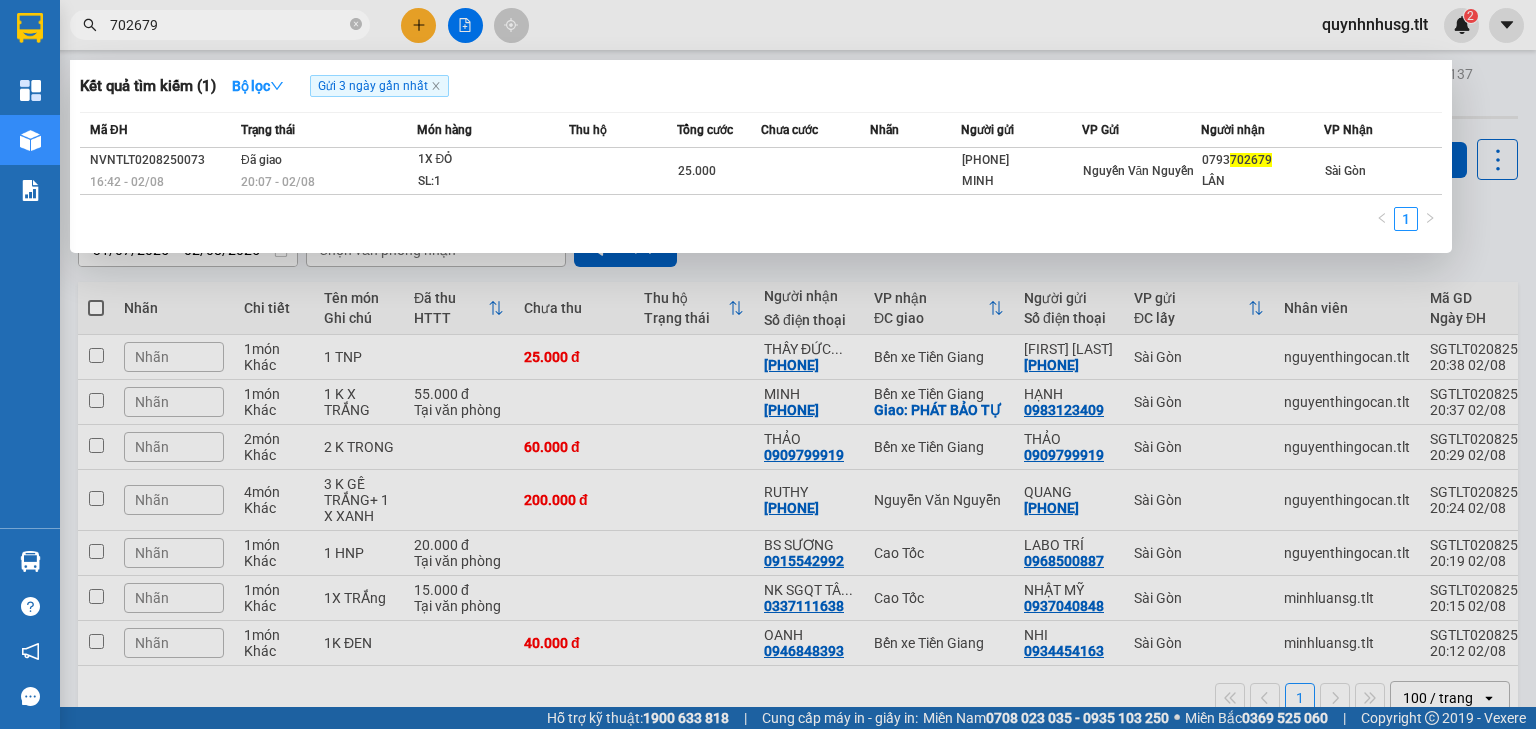 click on "702679" at bounding box center [228, 25] 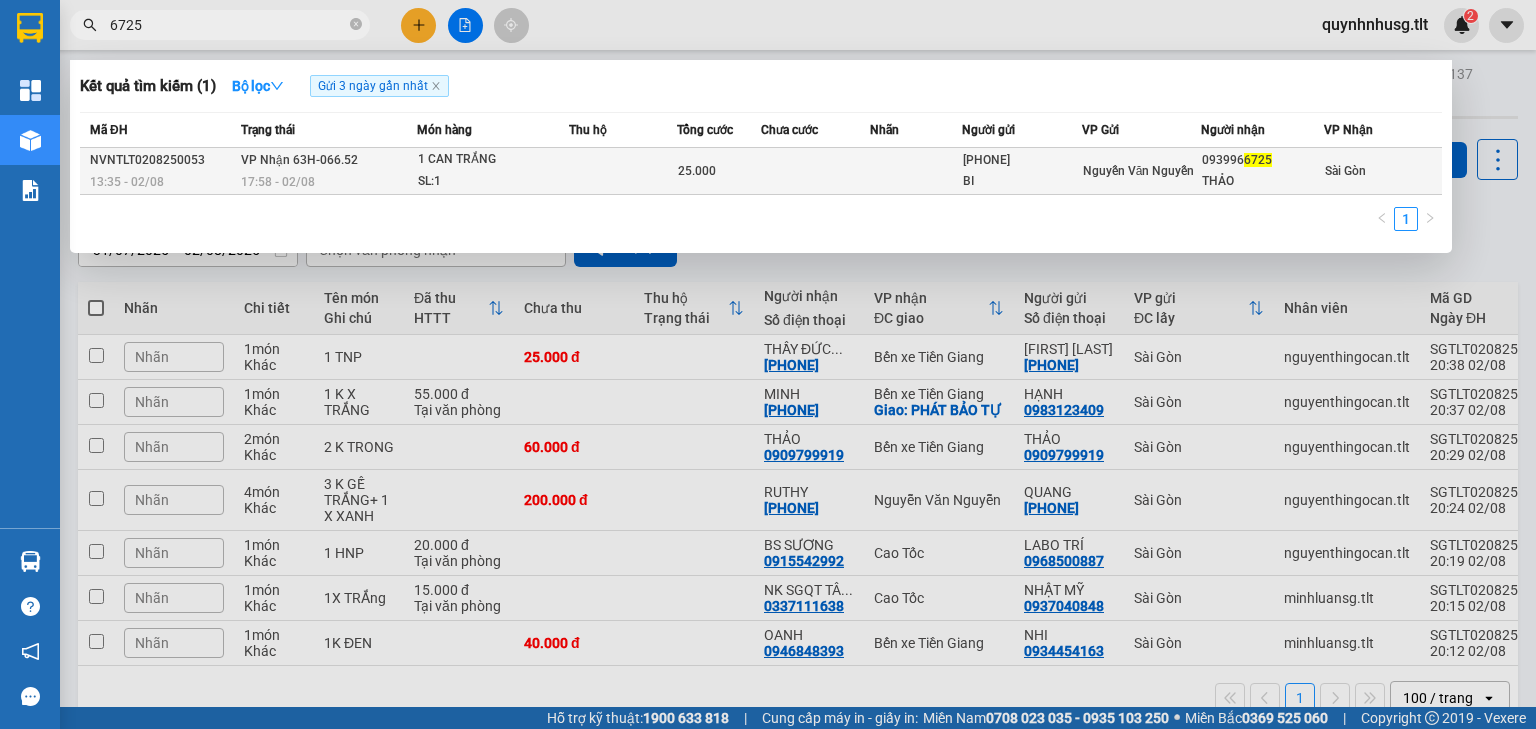 type on "6725" 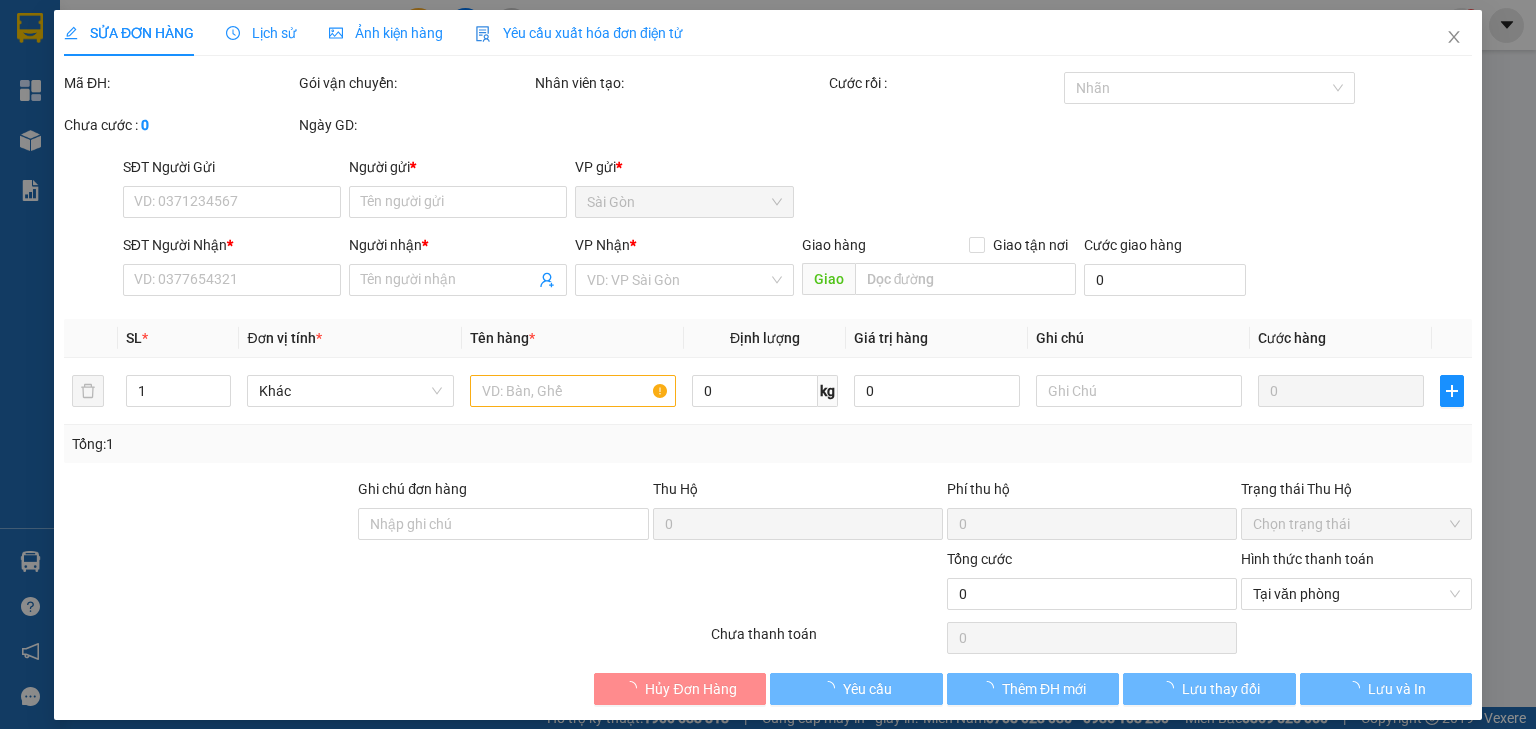 type on "[PHONE]" 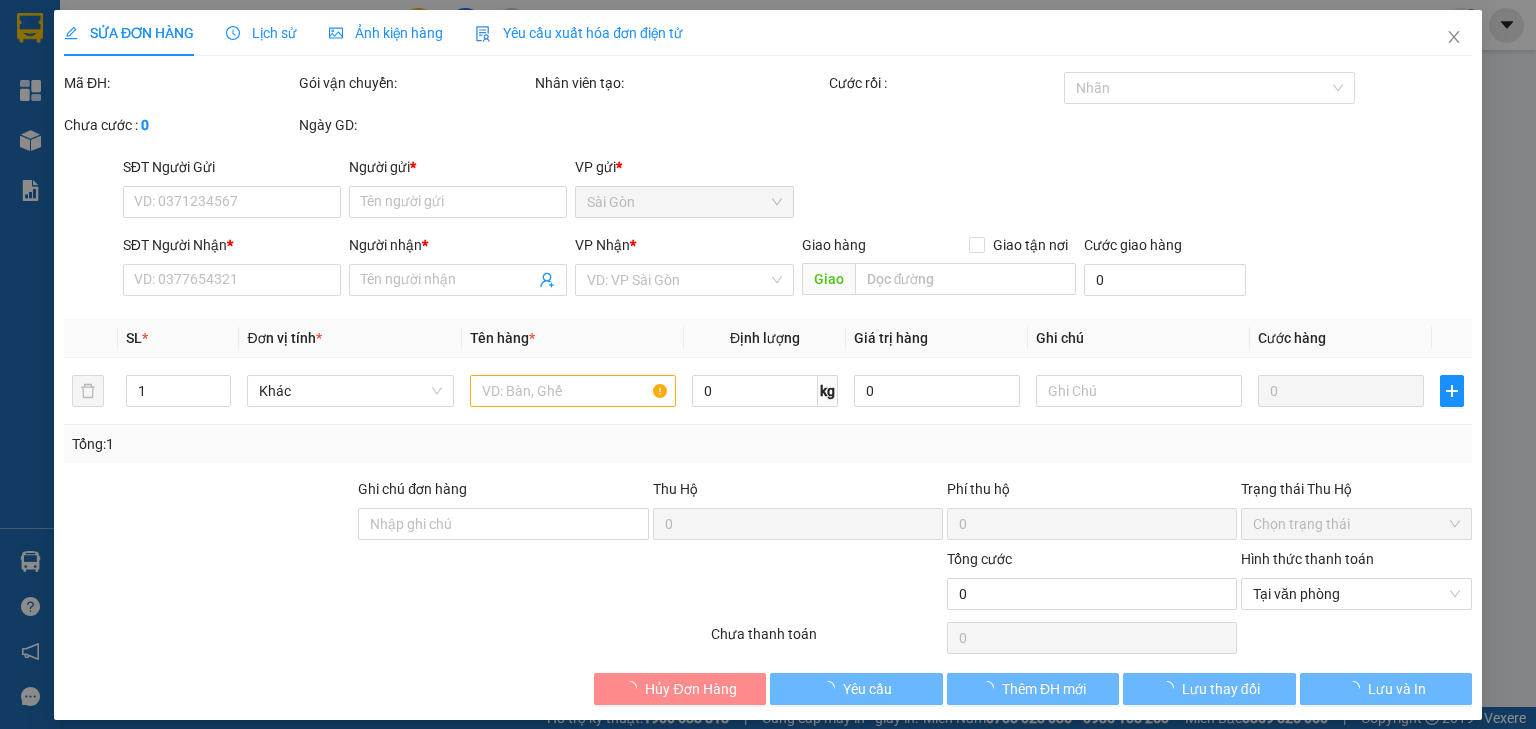 type on "[PHONE]" 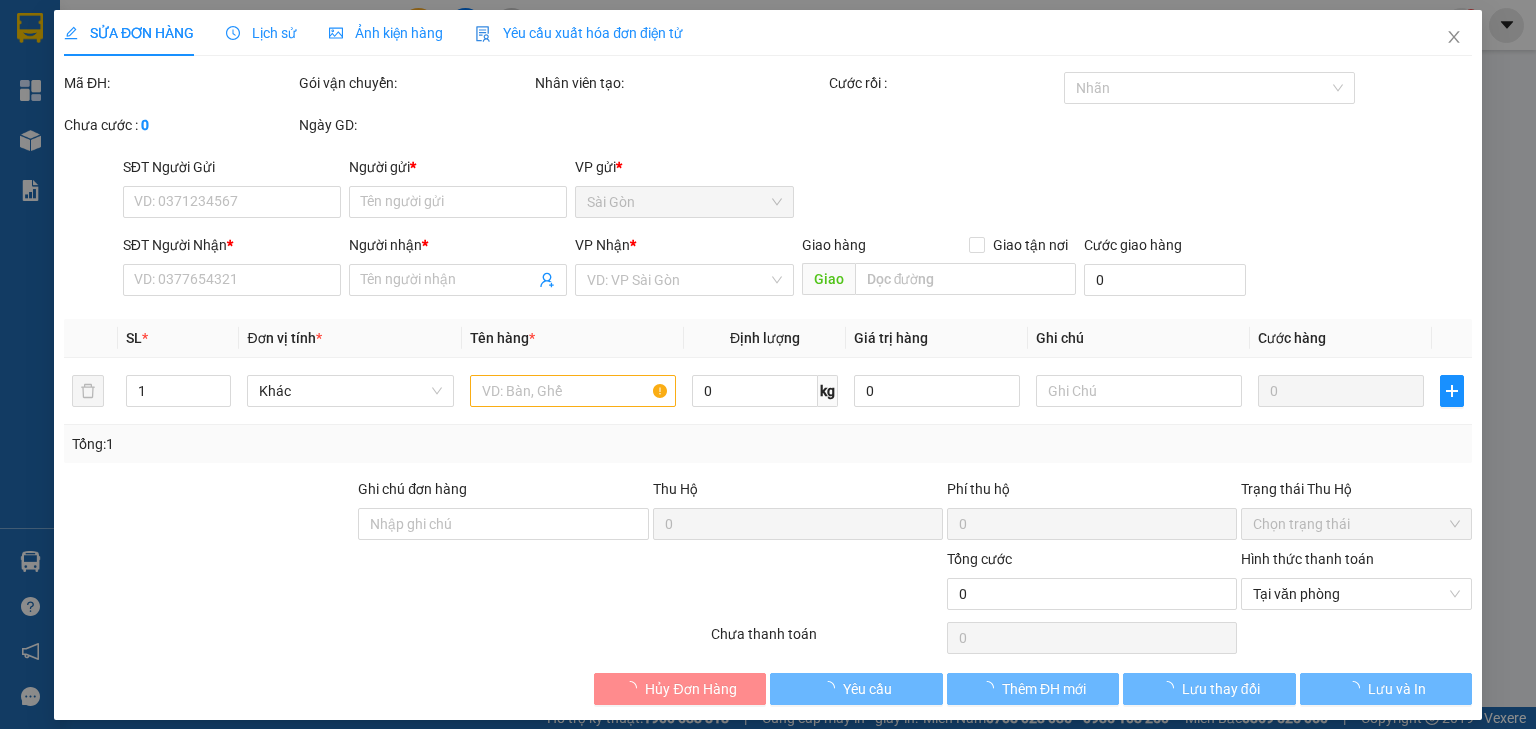 type on "25.000" 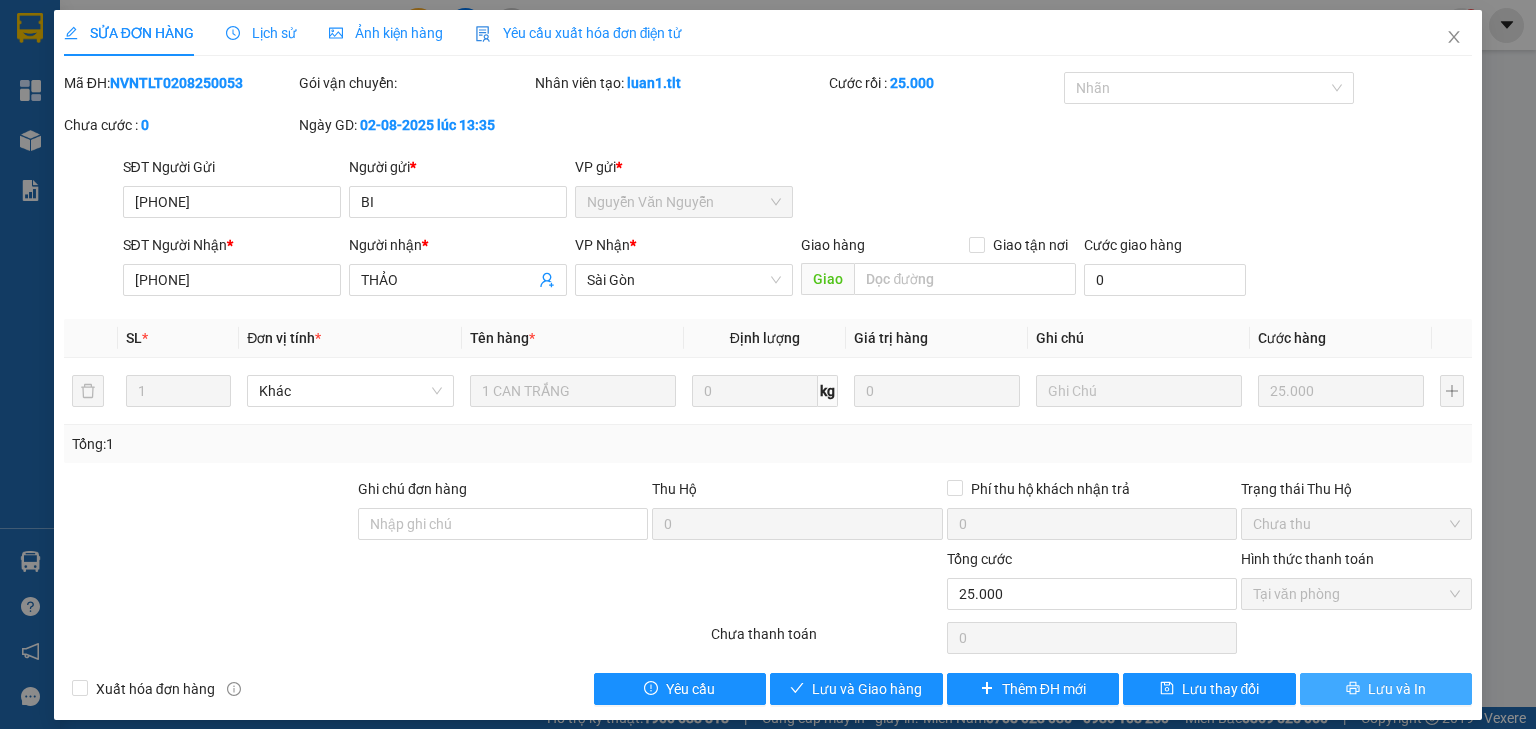 click on "Lưu và In" at bounding box center (1386, 689) 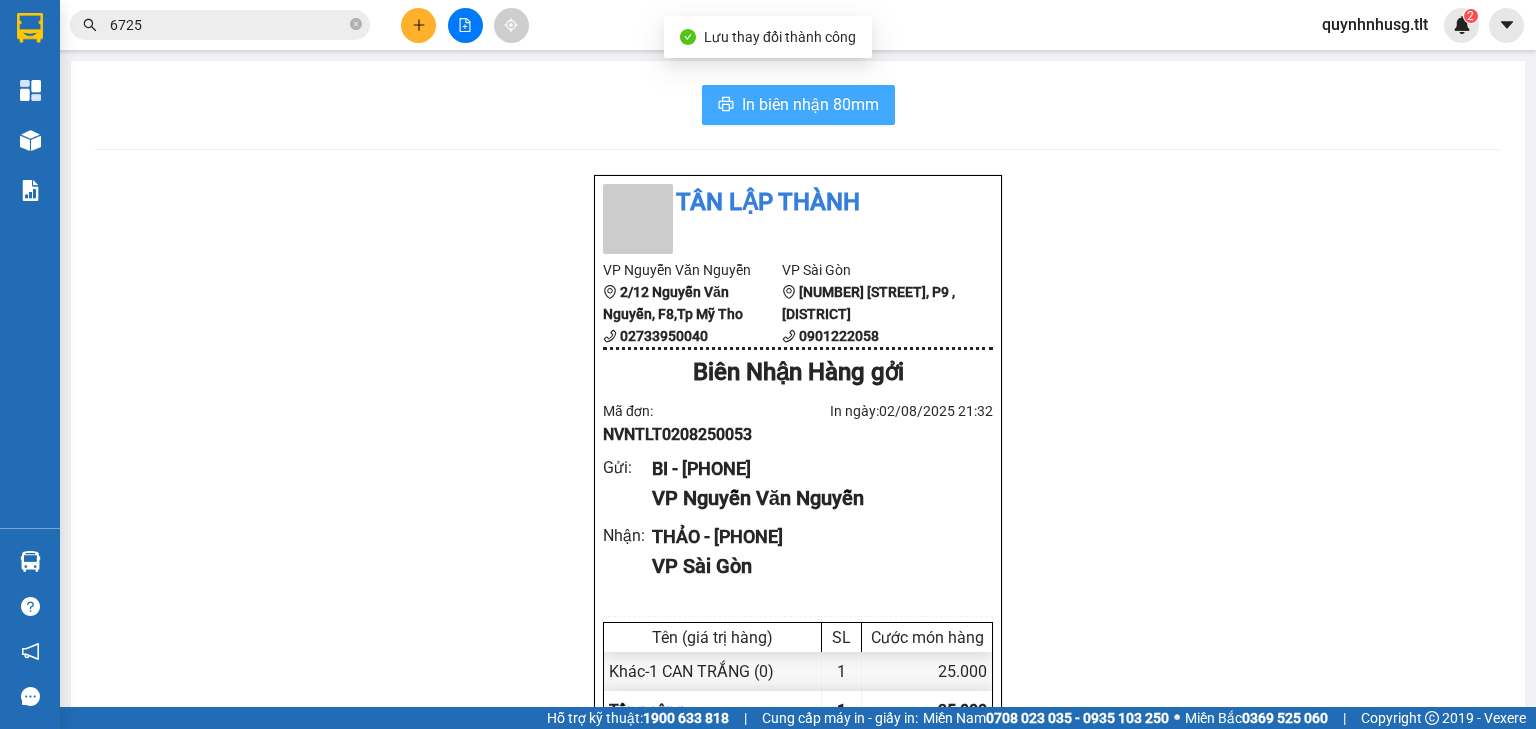 click on "In biên nhận 80mm" at bounding box center (810, 104) 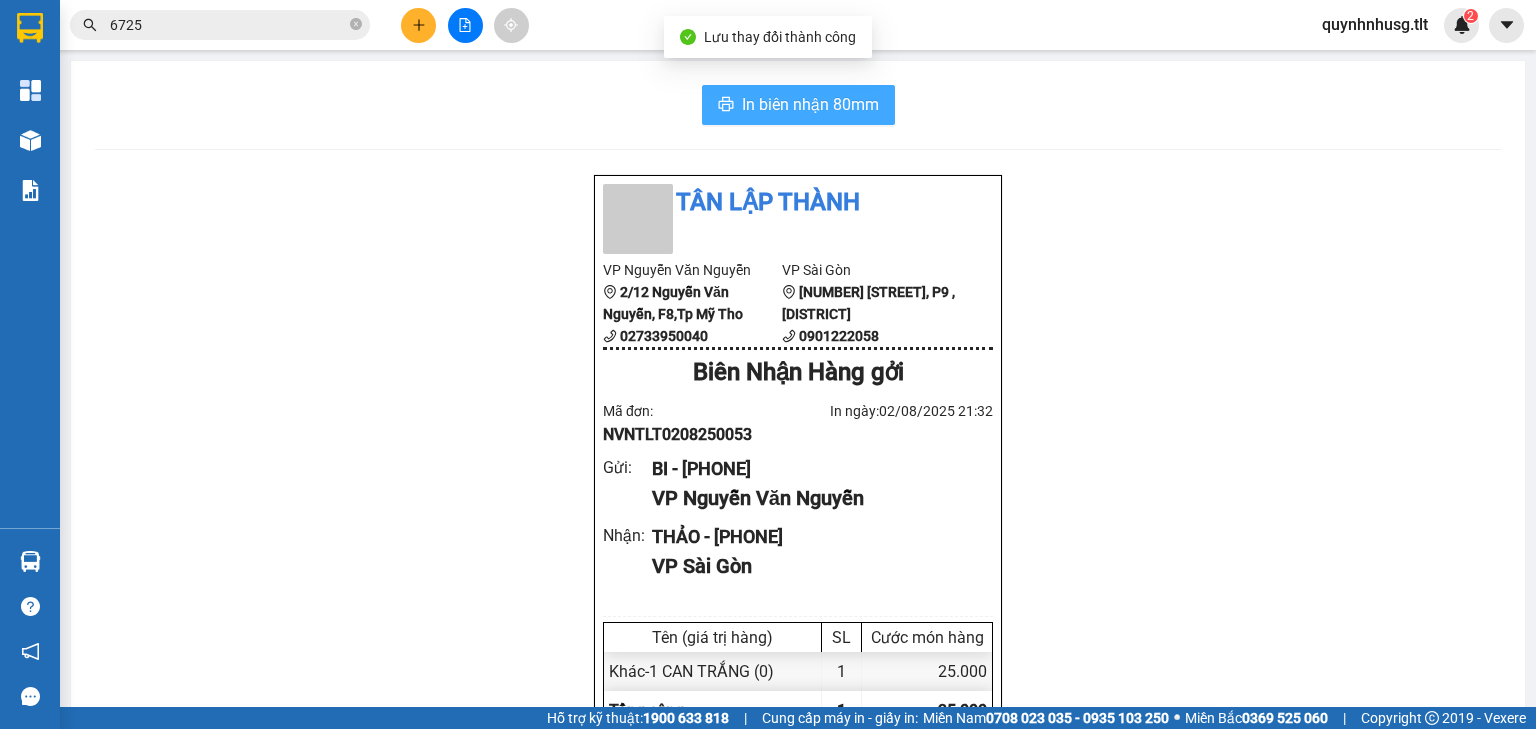 scroll, scrollTop: 0, scrollLeft: 0, axis: both 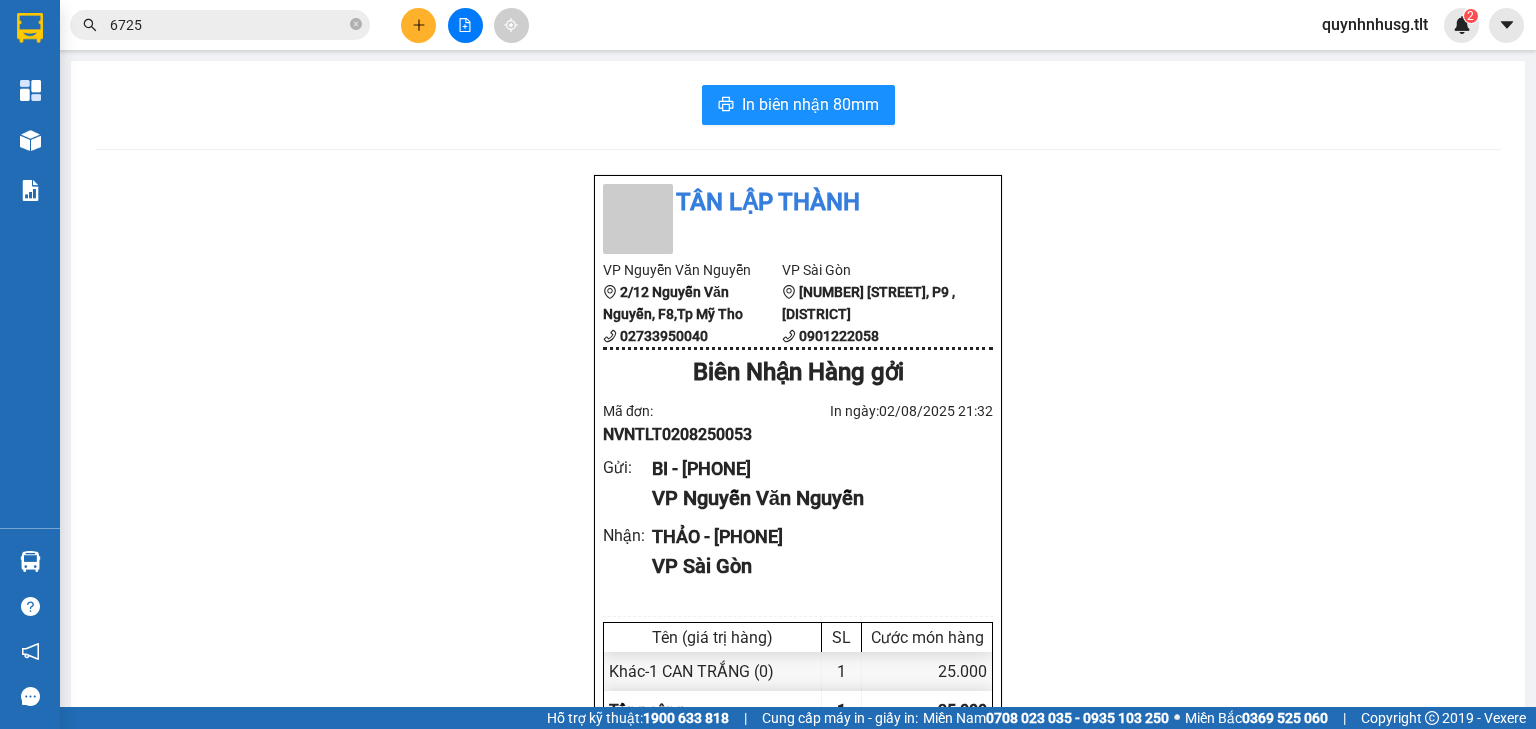 click 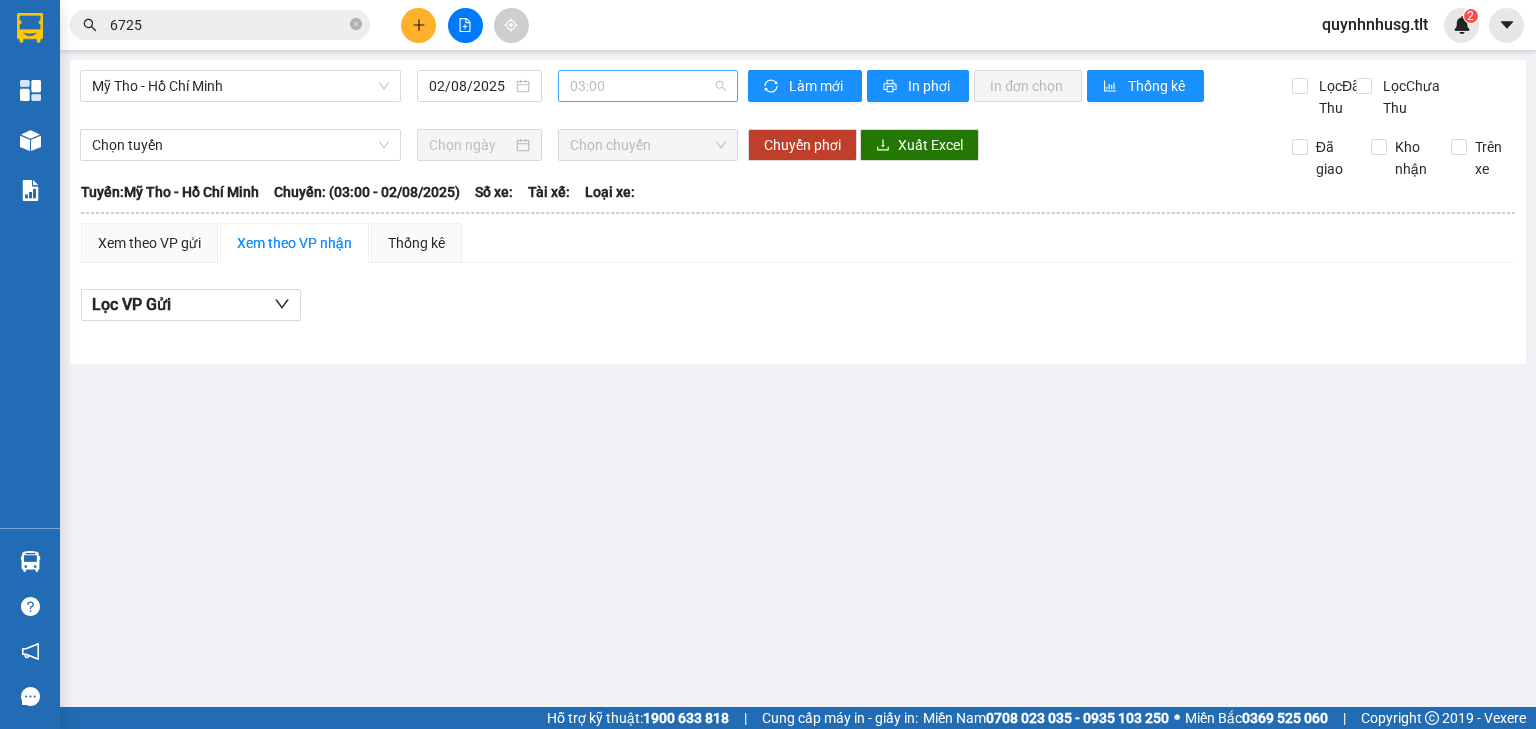 click on "03:00" at bounding box center (648, 86) 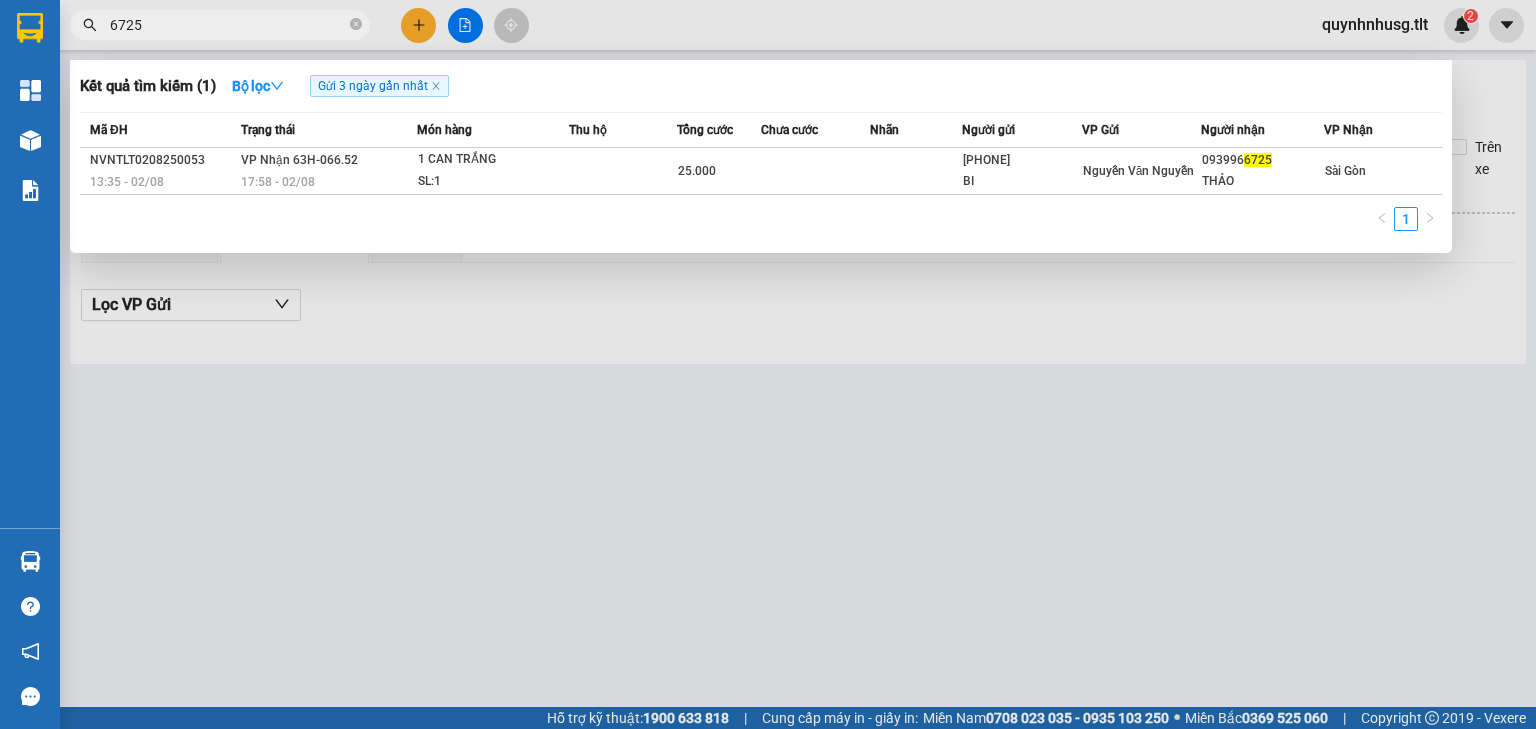 click on "6725" at bounding box center (228, 25) 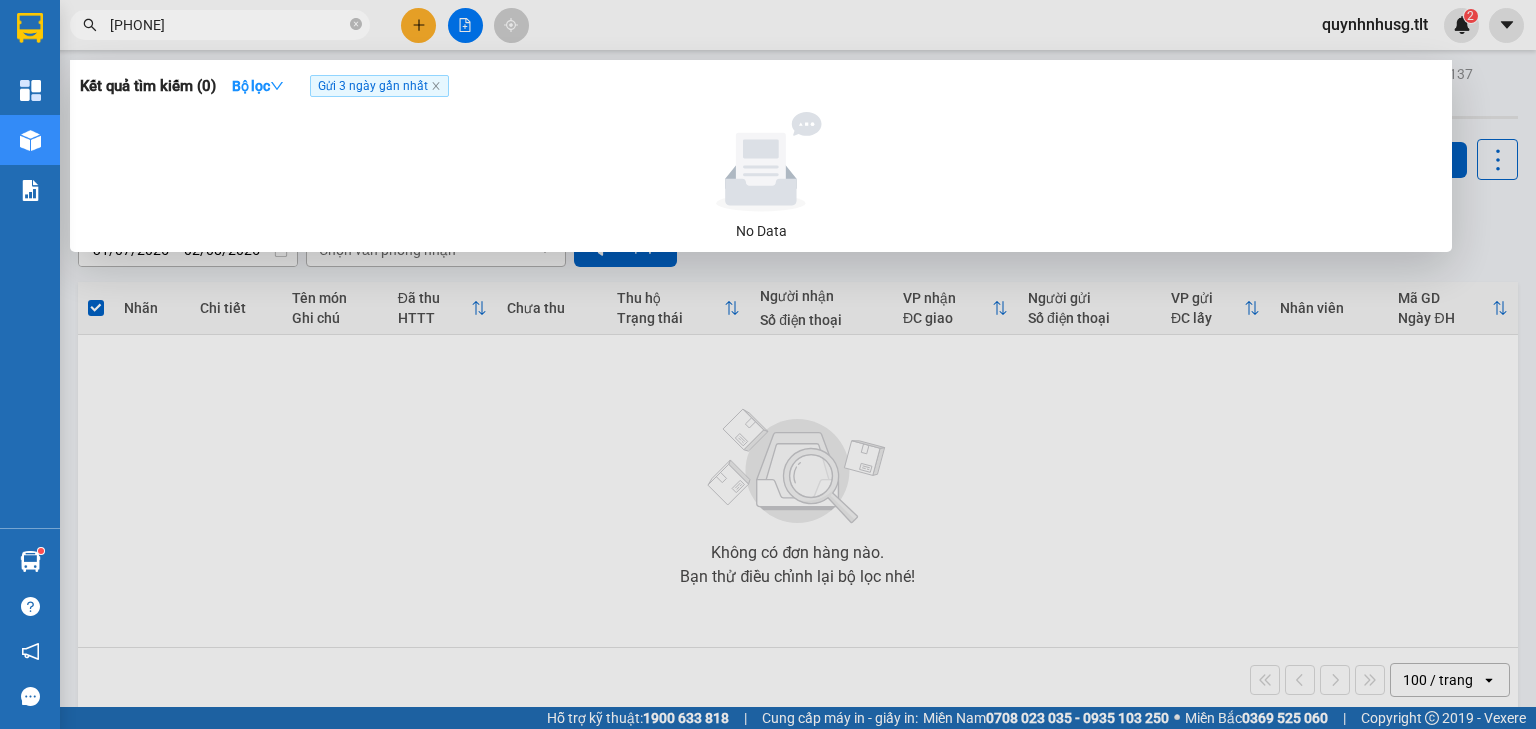 scroll, scrollTop: 0, scrollLeft: 0, axis: both 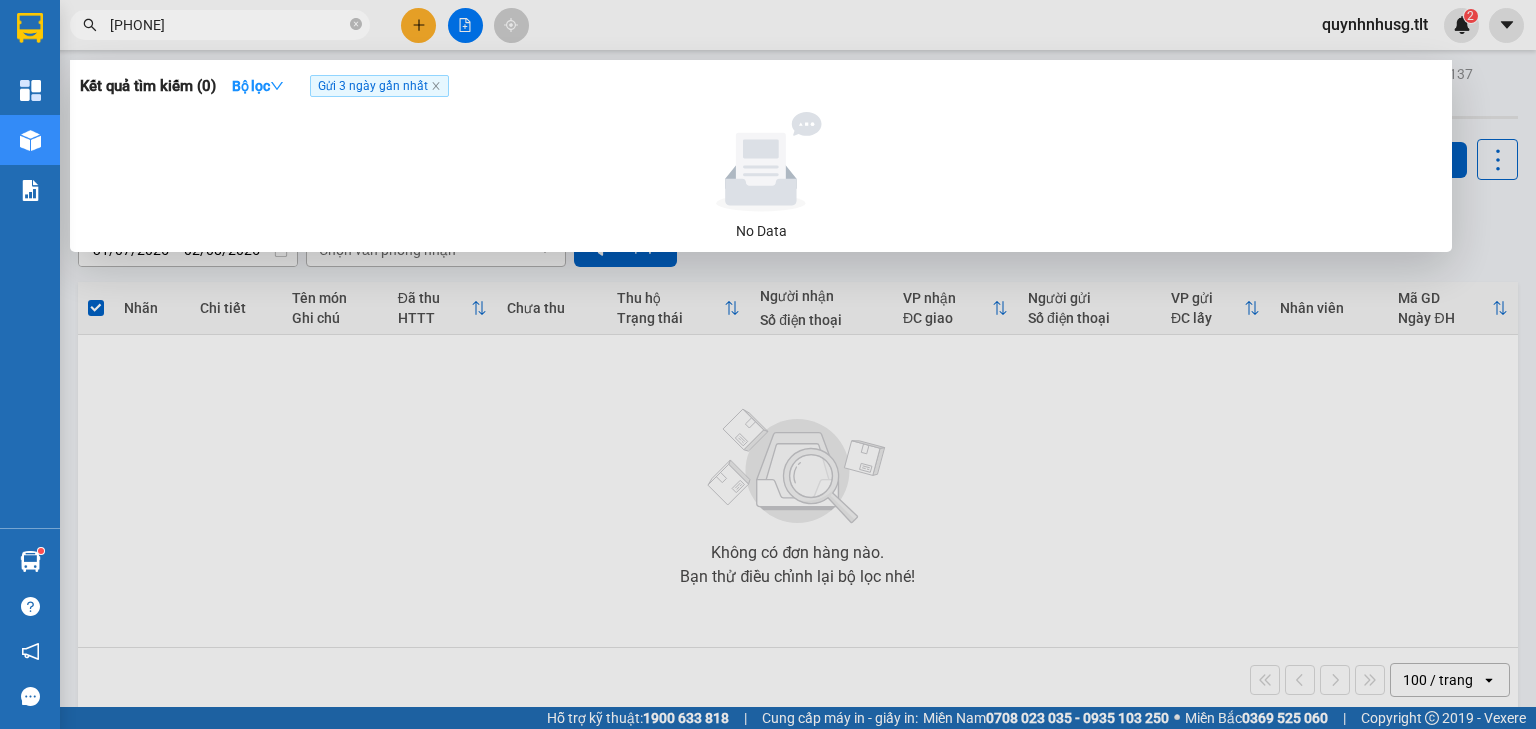 click at bounding box center (768, 364) 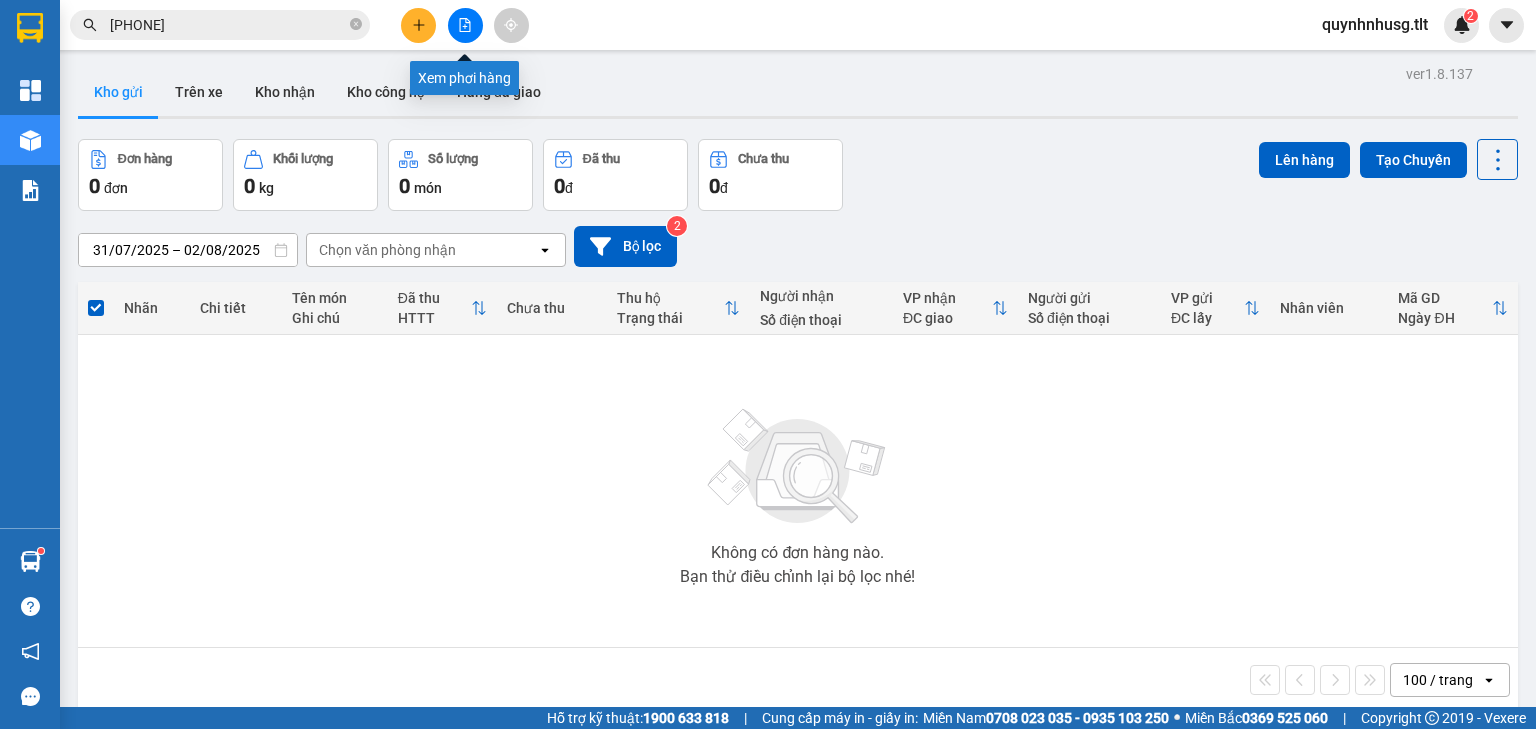 click 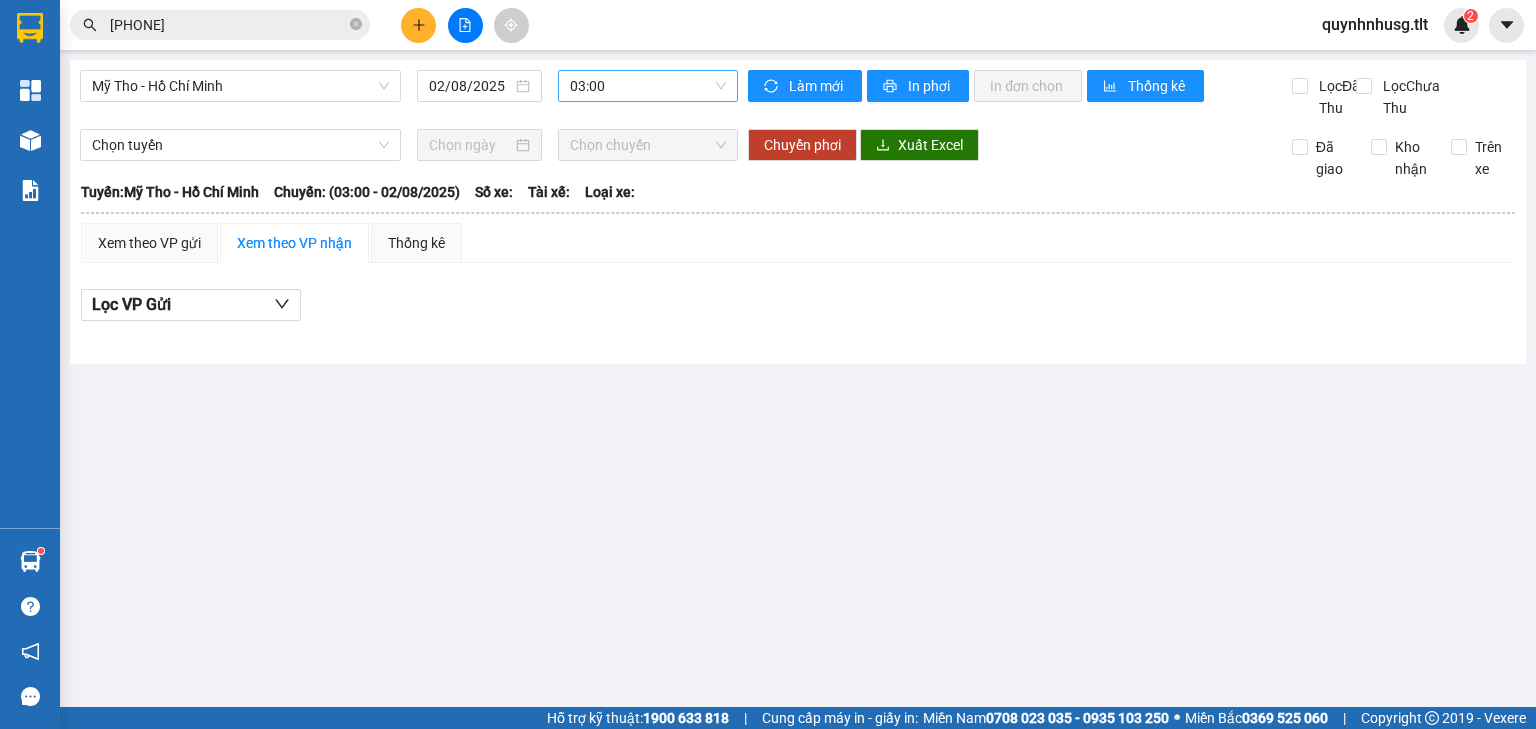 click on "03:00" at bounding box center (648, 86) 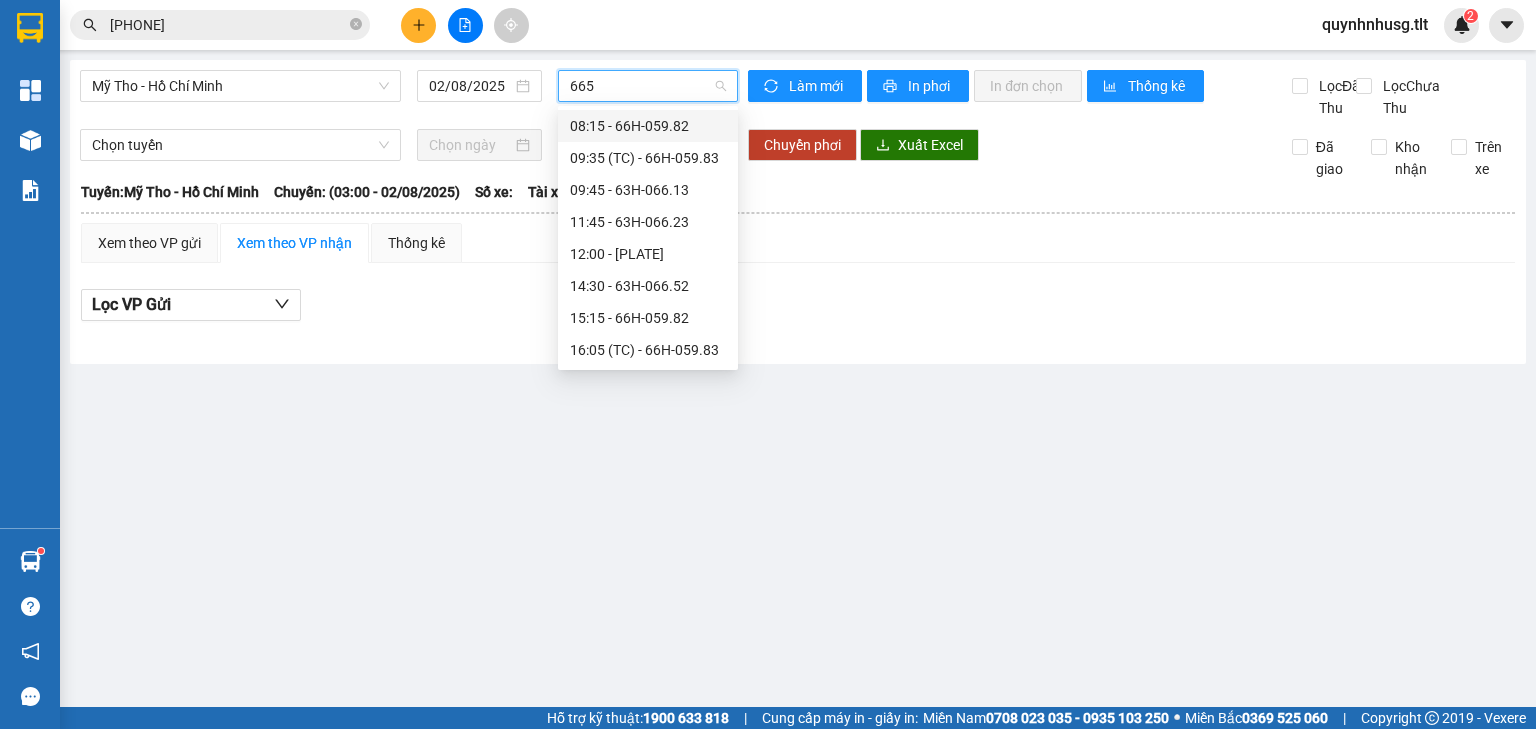 type on "6652" 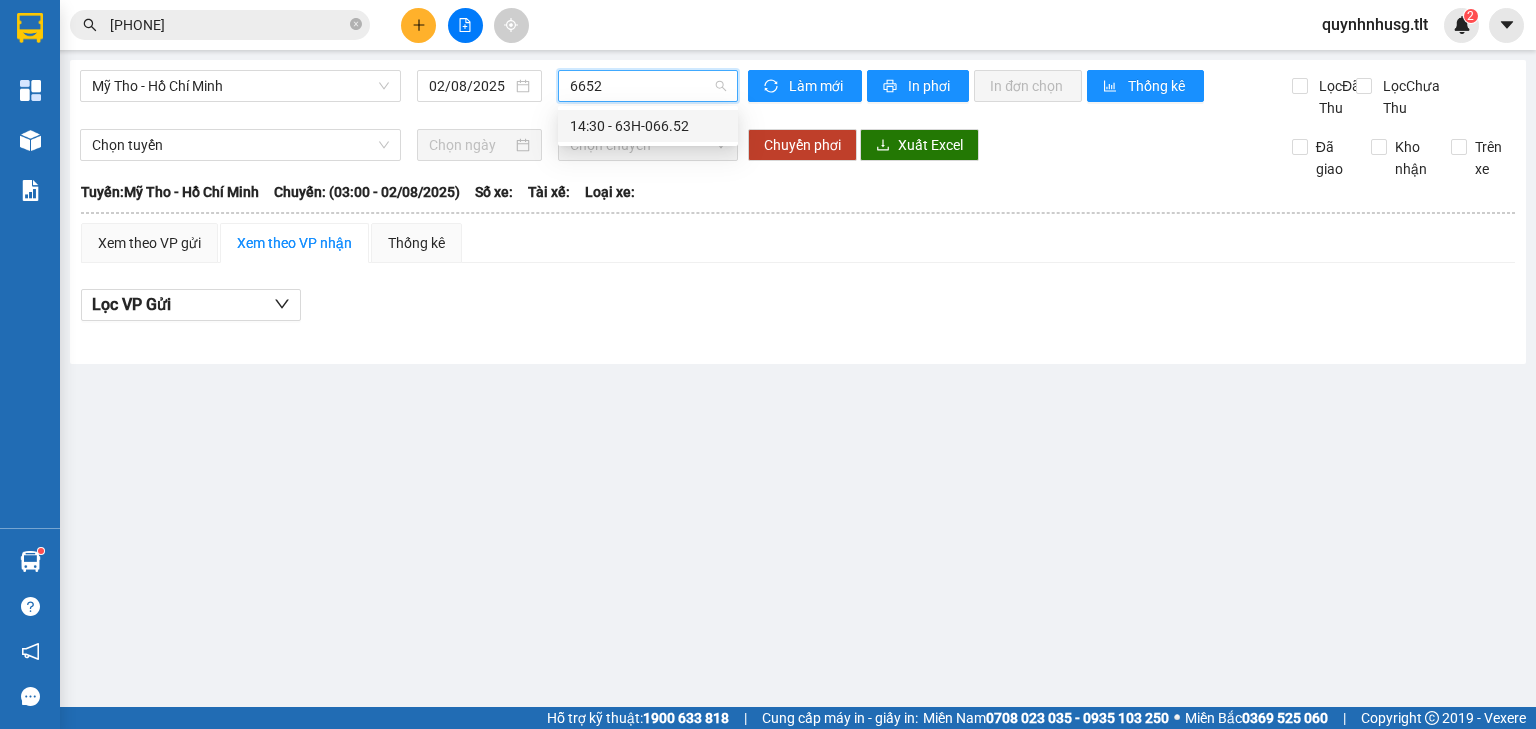 click on "14:30     - 63H-066.52" at bounding box center (648, 126) 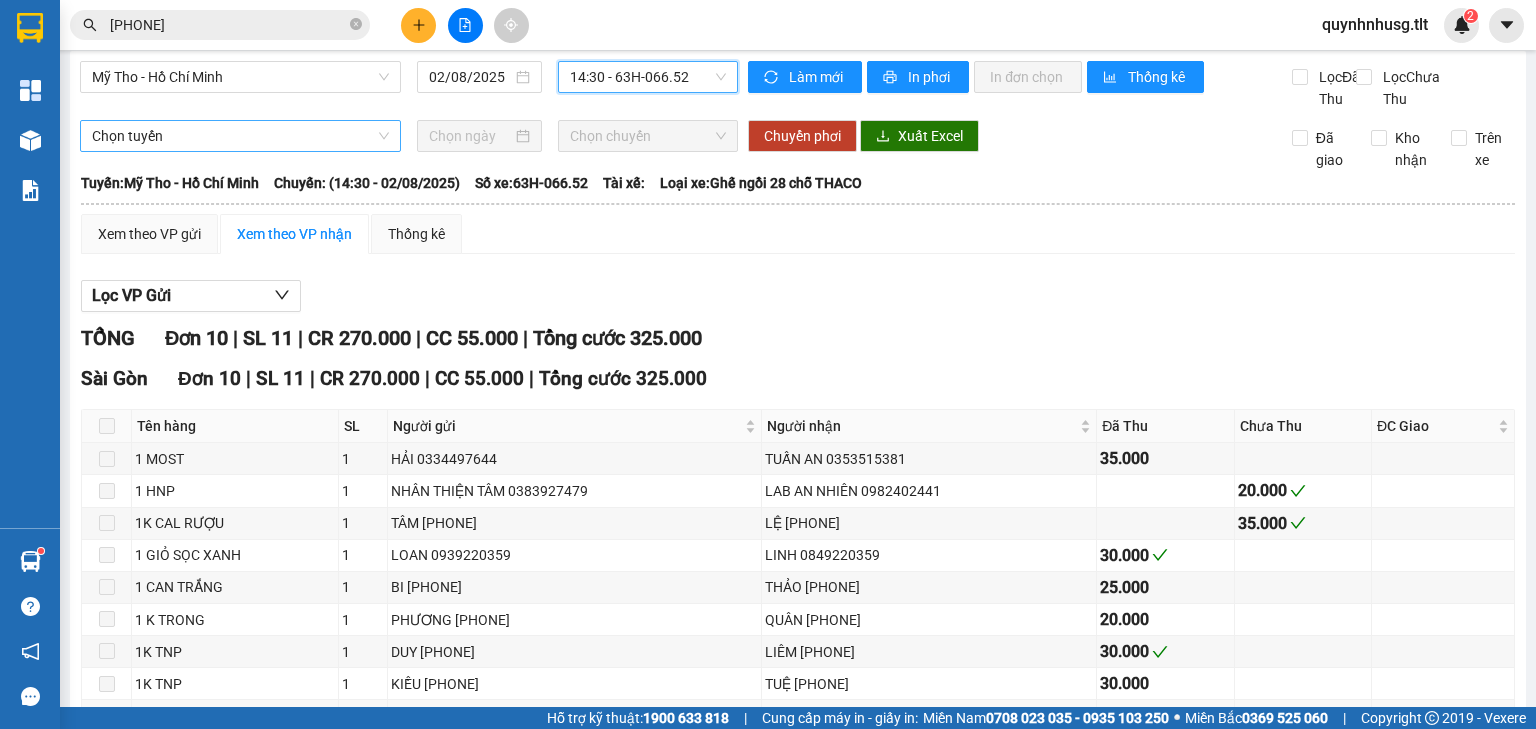 scroll, scrollTop: 0, scrollLeft: 0, axis: both 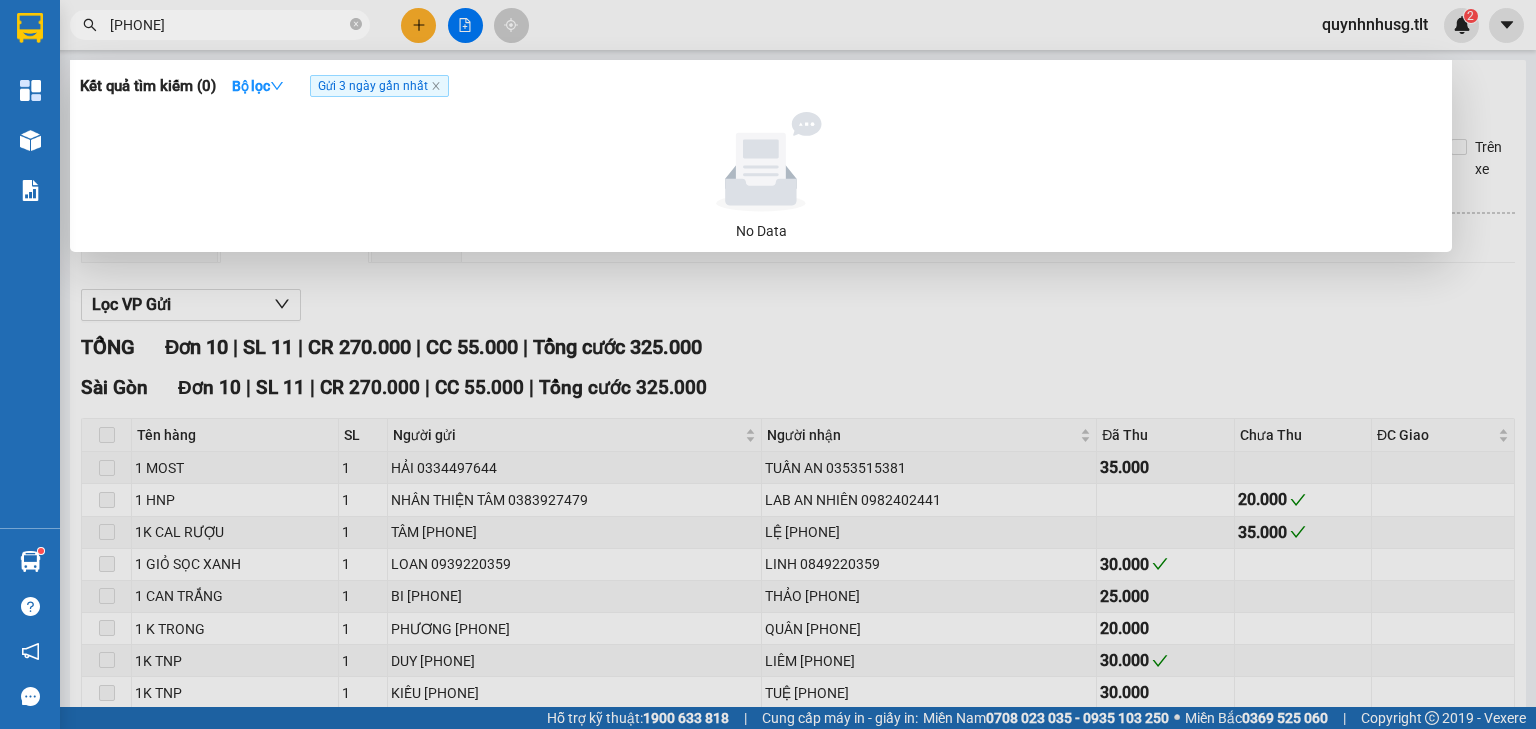 click on "0909315526" at bounding box center (228, 25) 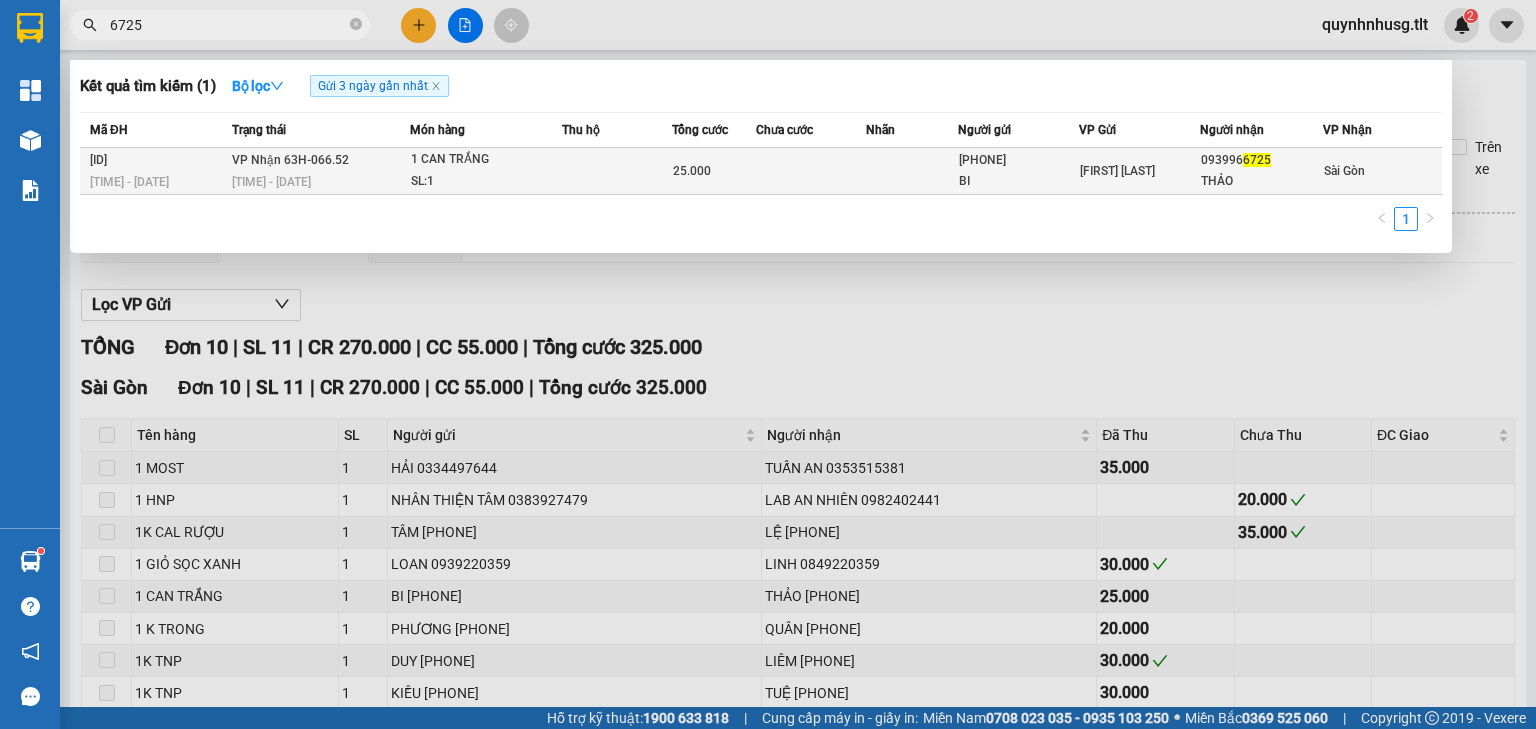 type on "6725" 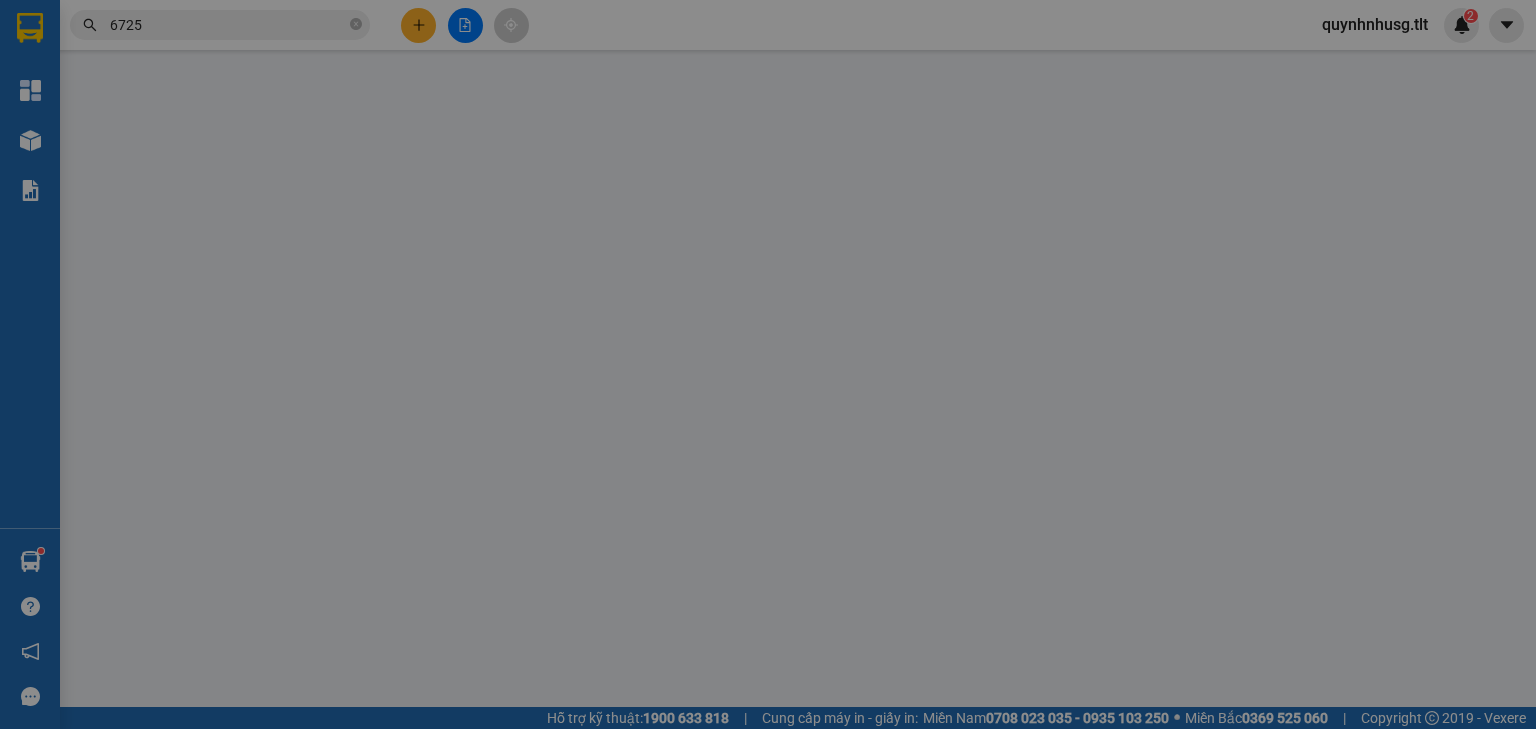 type on "[PHONE]" 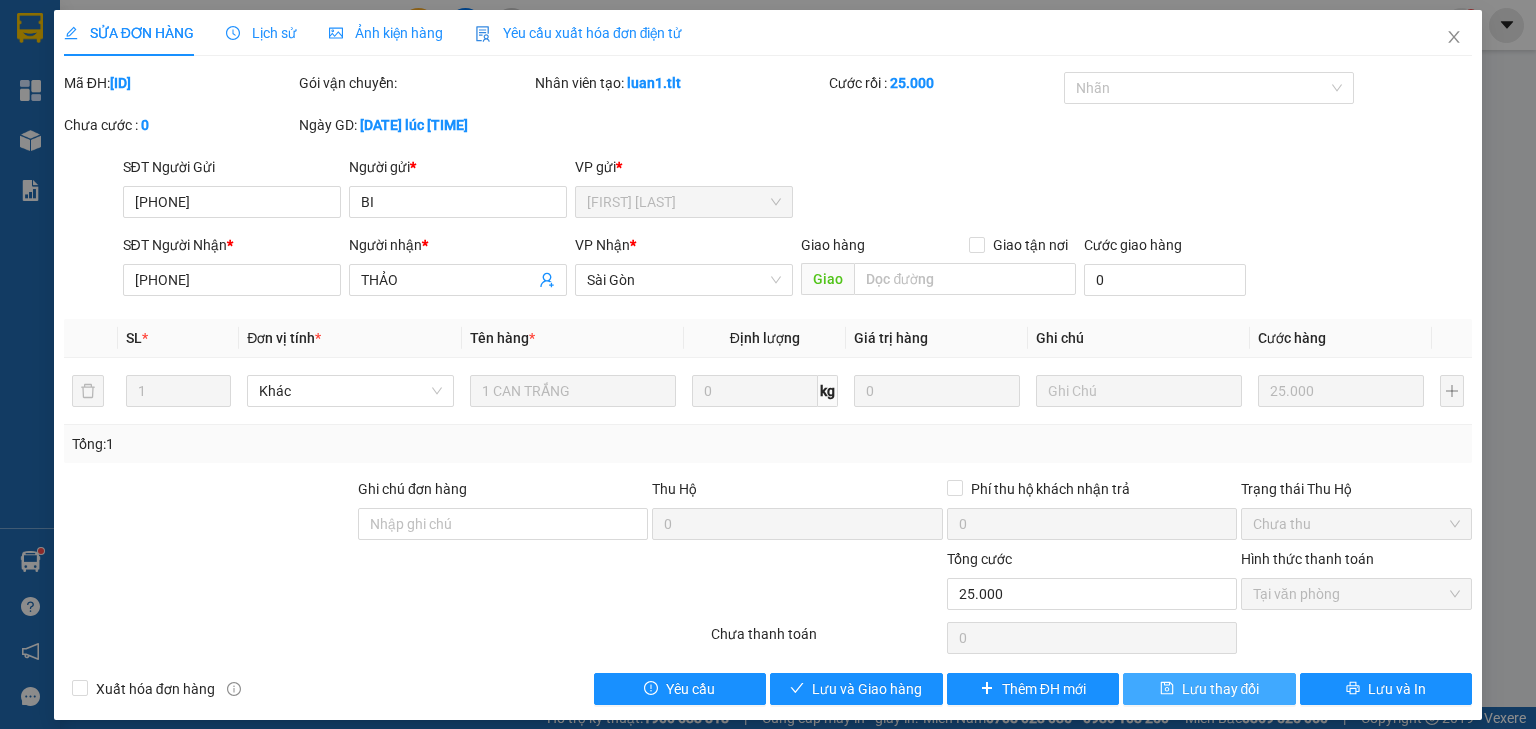 click on "Lưu thay đổi" at bounding box center (1209, 689) 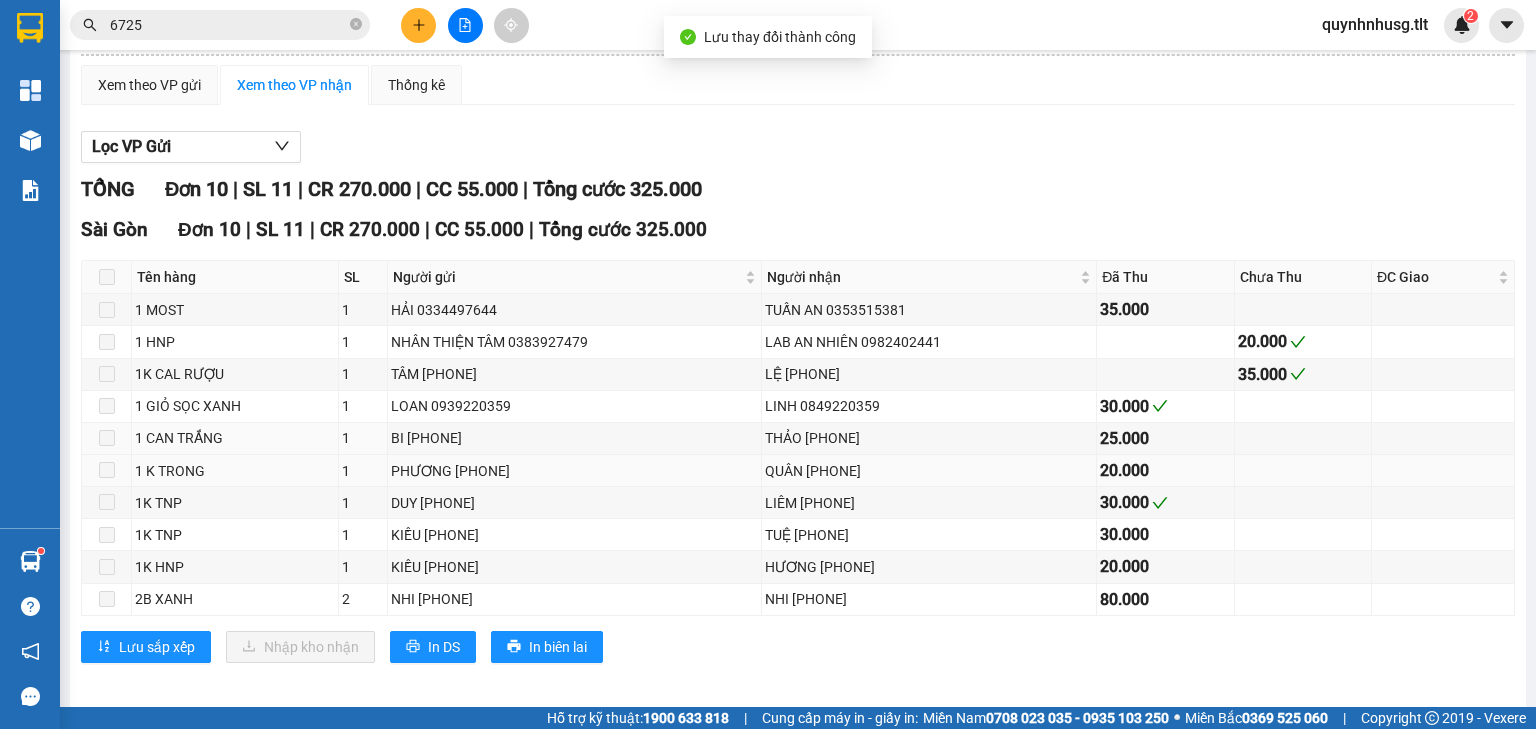 scroll, scrollTop: 160, scrollLeft: 0, axis: vertical 